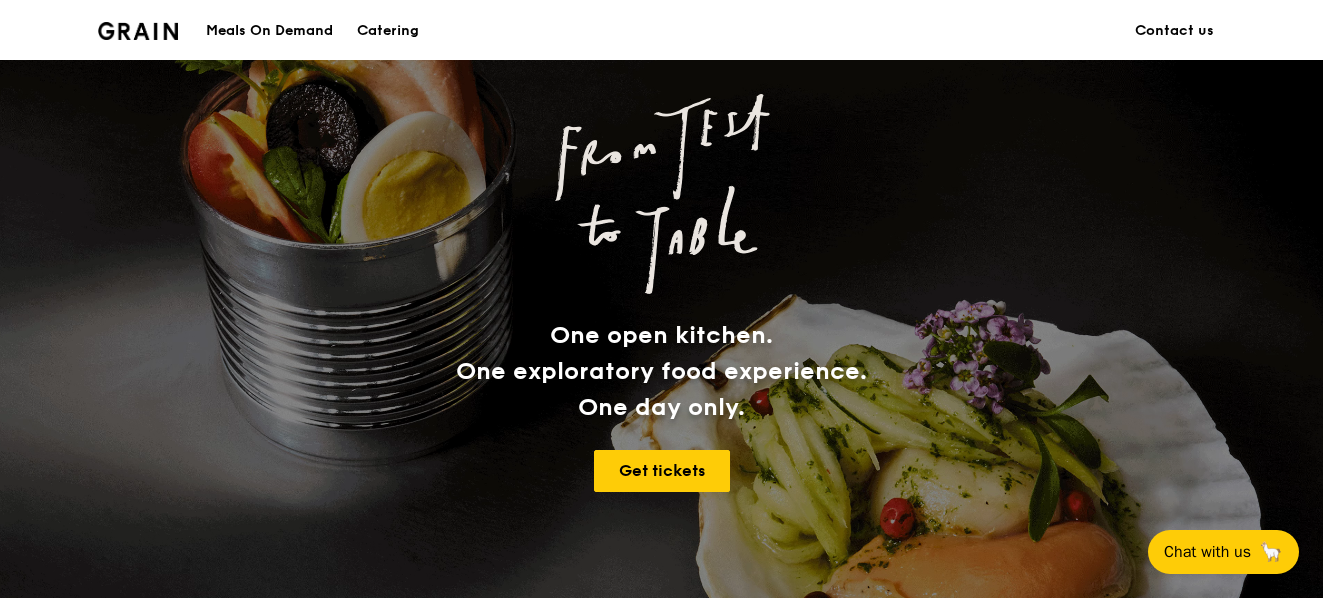 scroll, scrollTop: 228, scrollLeft: 0, axis: vertical 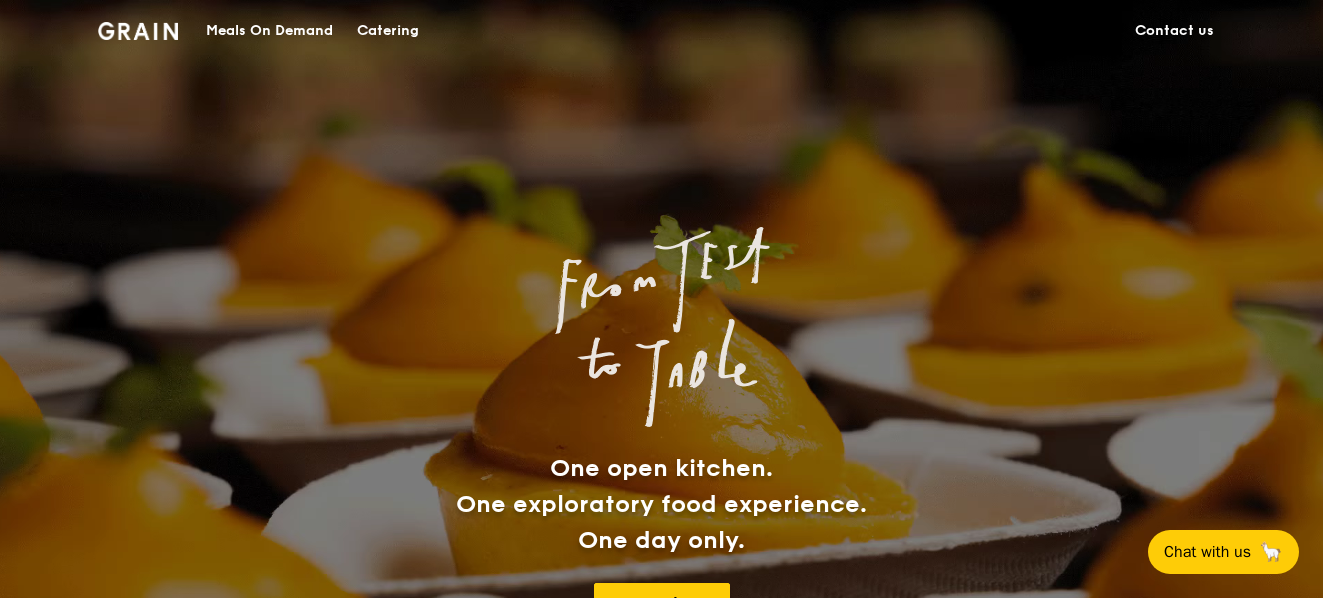 click on "Catering" at bounding box center (388, 31) 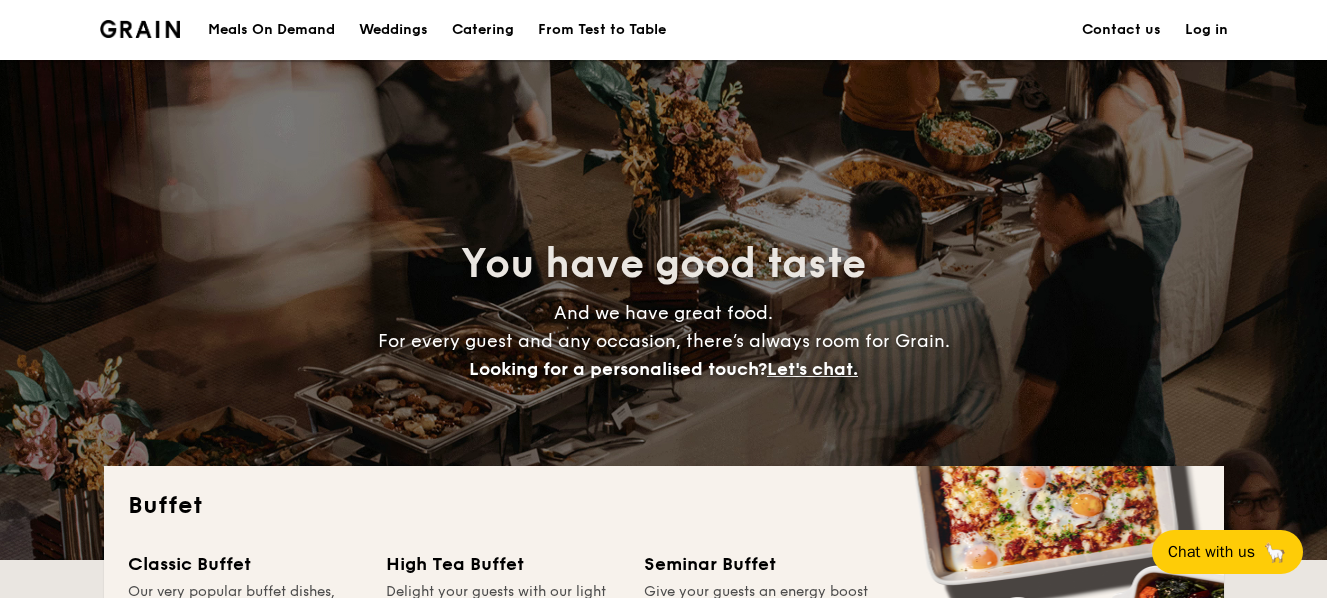 scroll, scrollTop: 0, scrollLeft: 0, axis: both 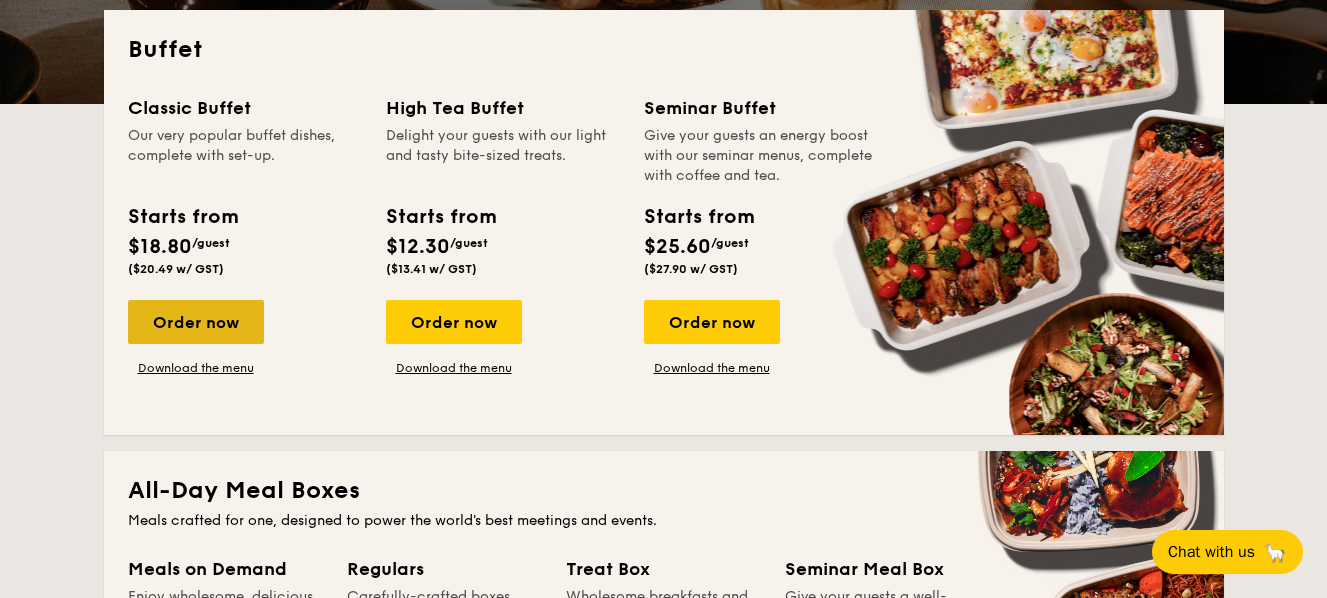 click on "Order now" at bounding box center (196, 322) 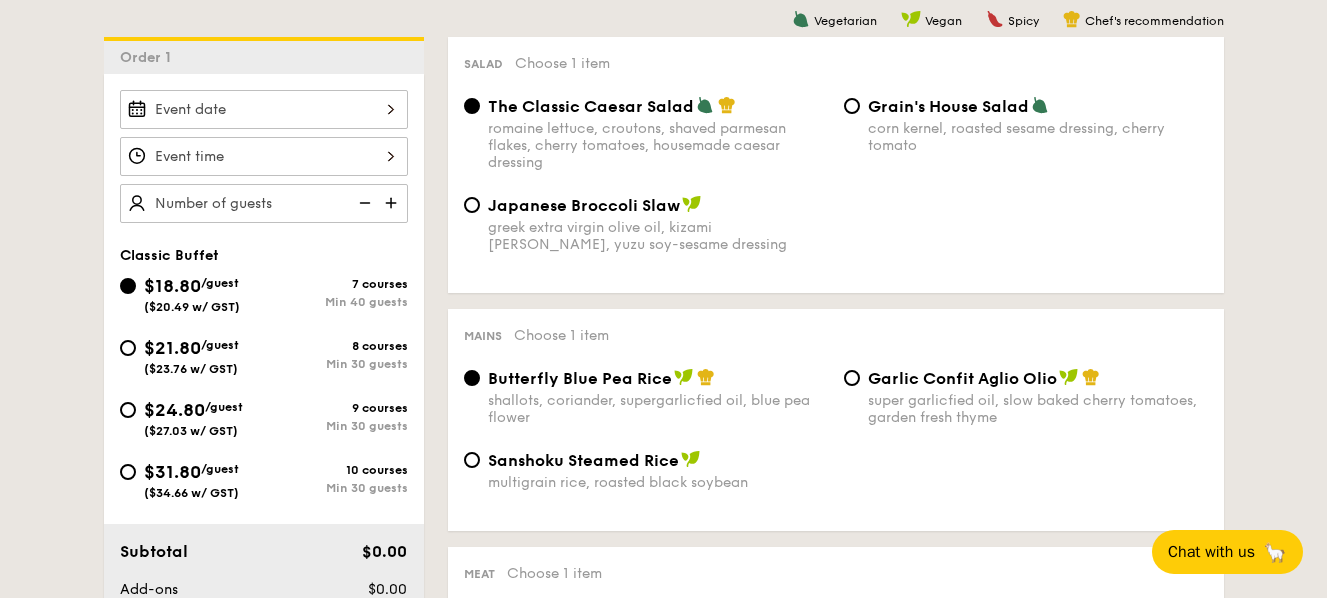 scroll, scrollTop: 528, scrollLeft: 0, axis: vertical 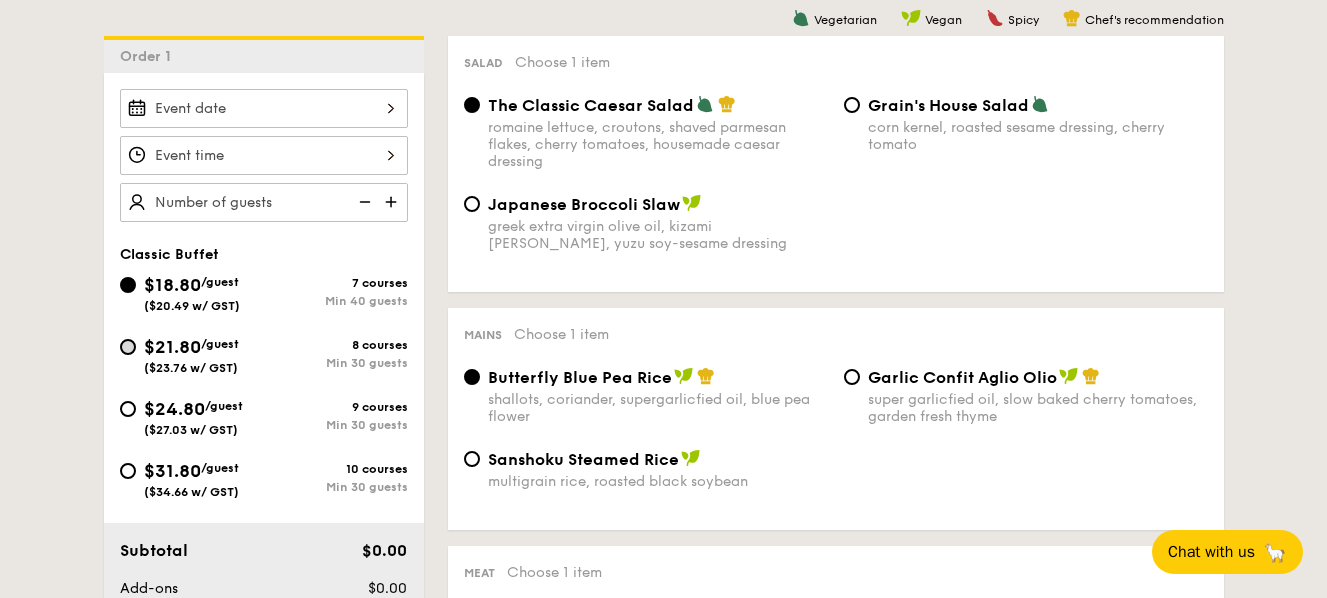 click on "$21.80
/guest
($23.76 w/ GST)
8 courses
Min 30 guests" at bounding box center (128, 347) 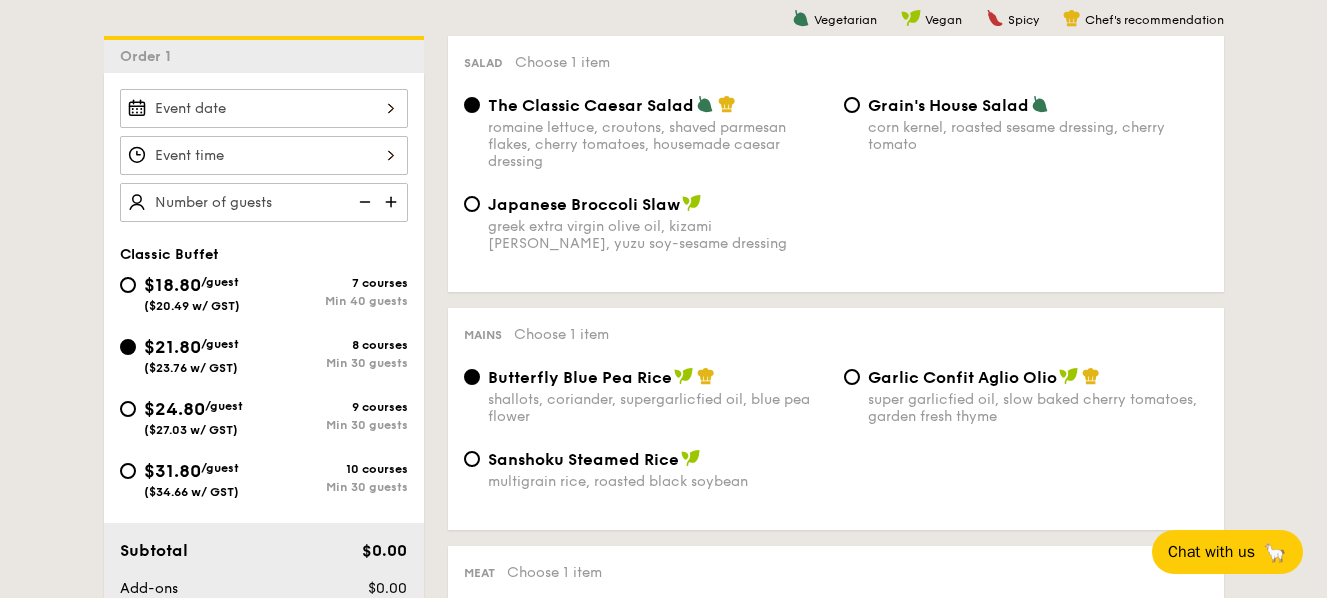 radio on "true" 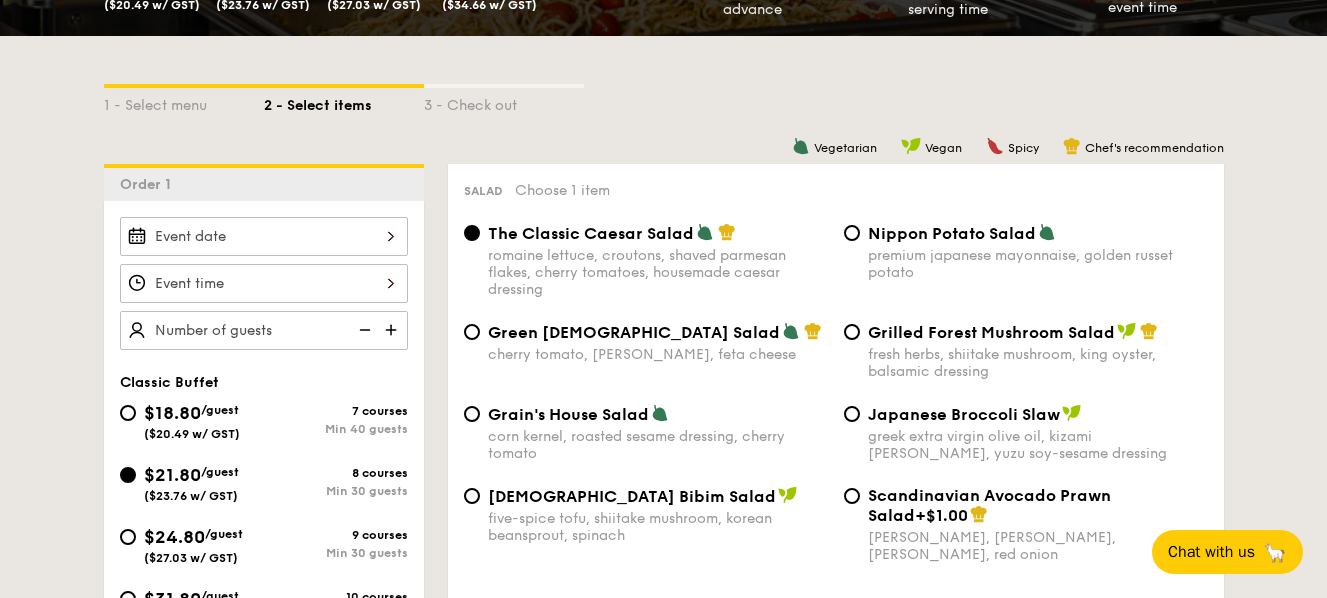 scroll, scrollTop: 400, scrollLeft: 0, axis: vertical 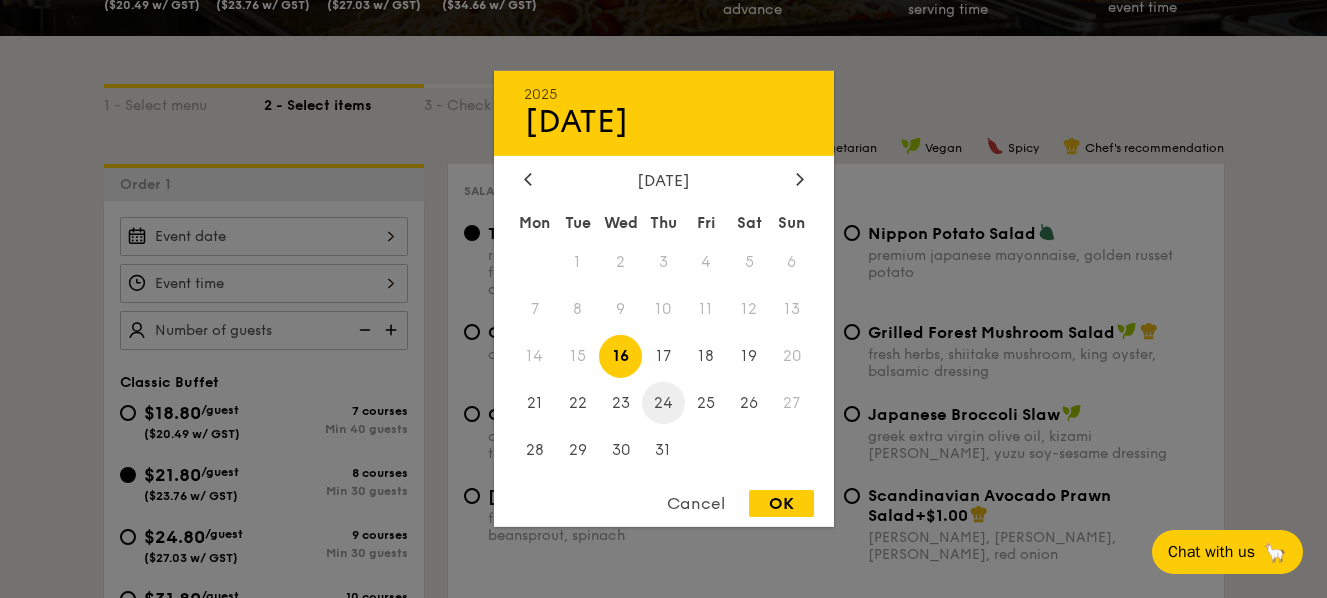 click on "24" at bounding box center [663, 402] 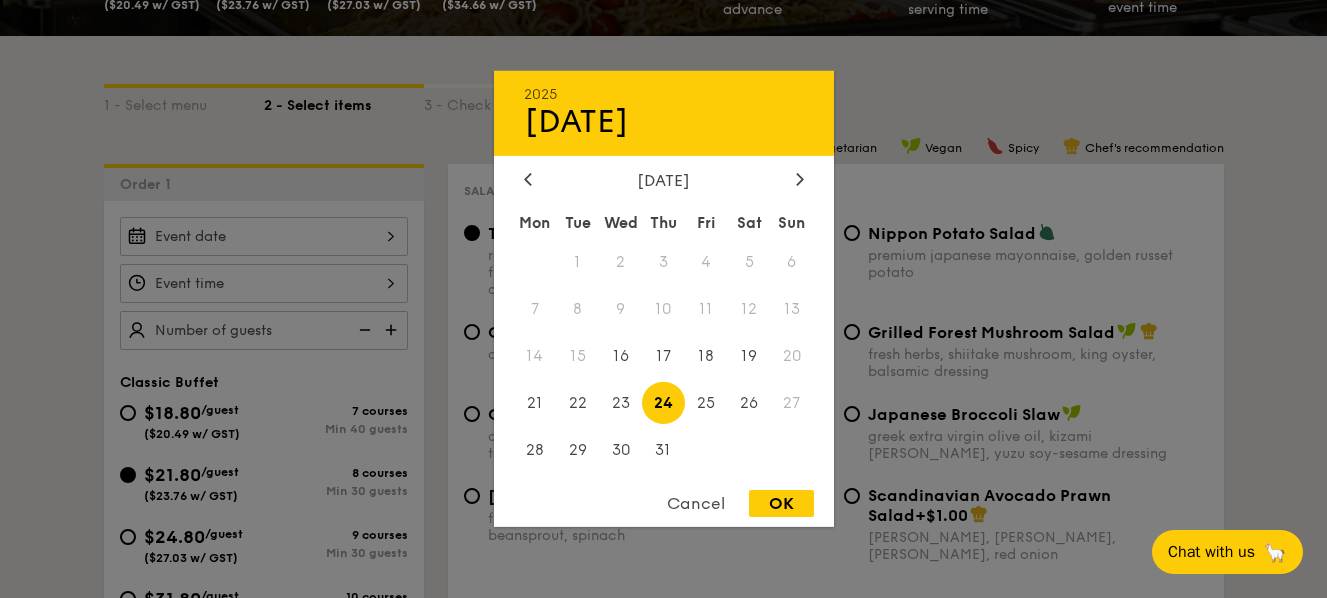 click on "OK" at bounding box center (781, 503) 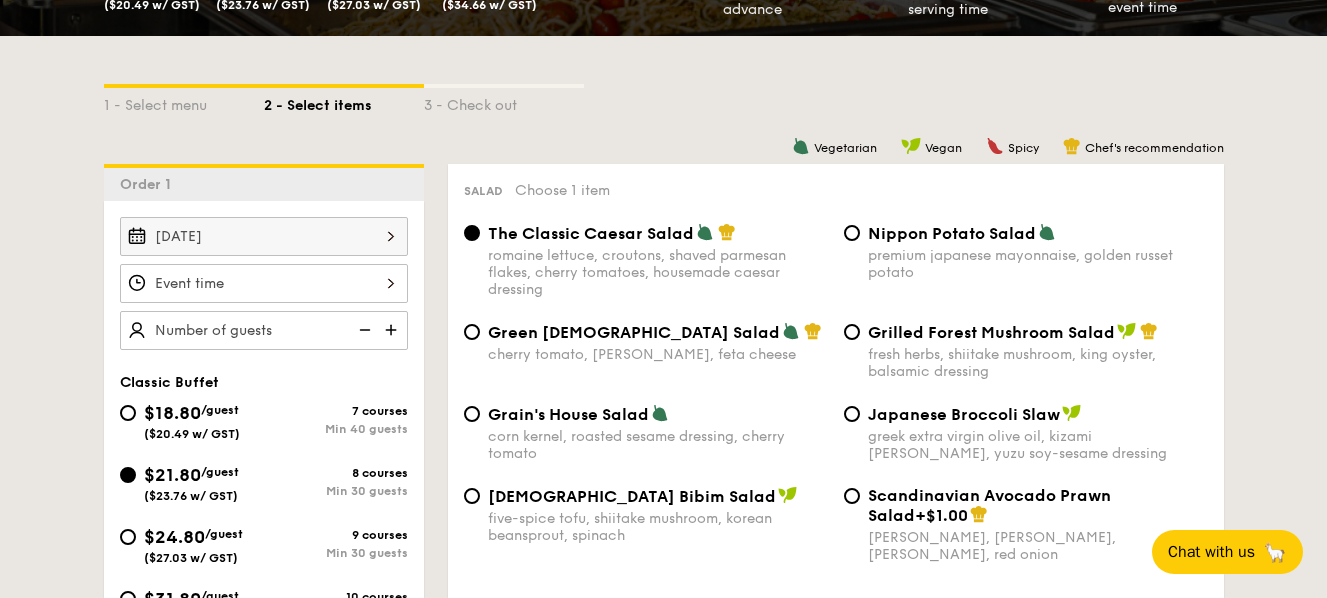 click at bounding box center (264, 283) 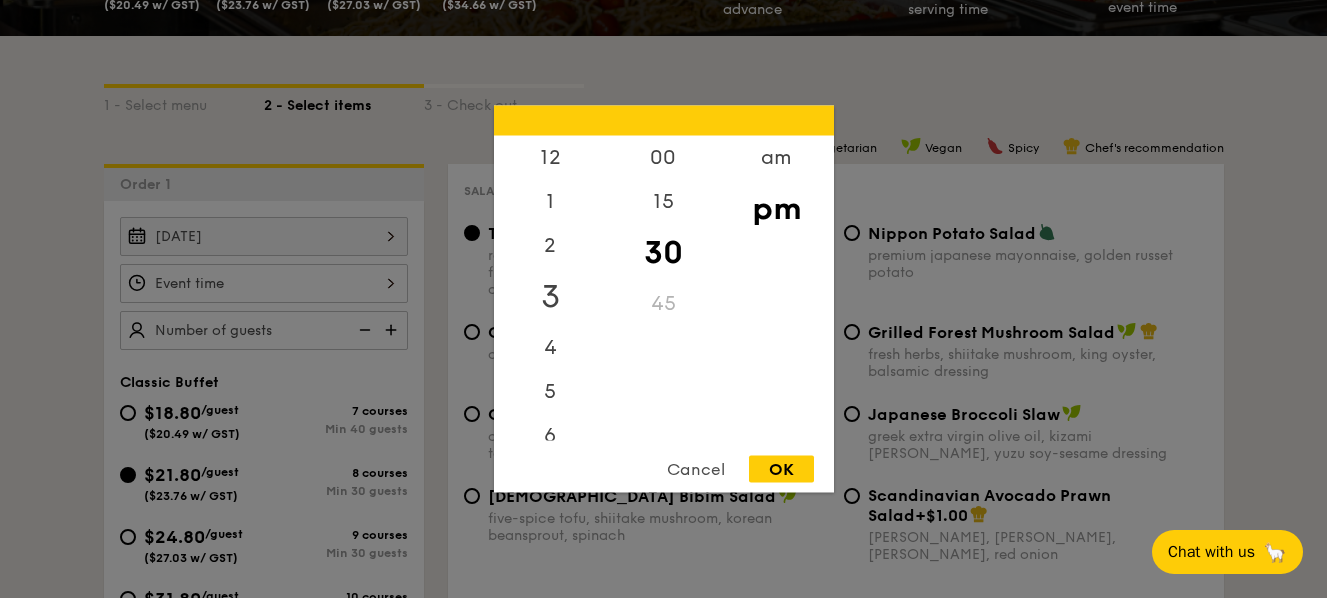 scroll, scrollTop: 0, scrollLeft: 0, axis: both 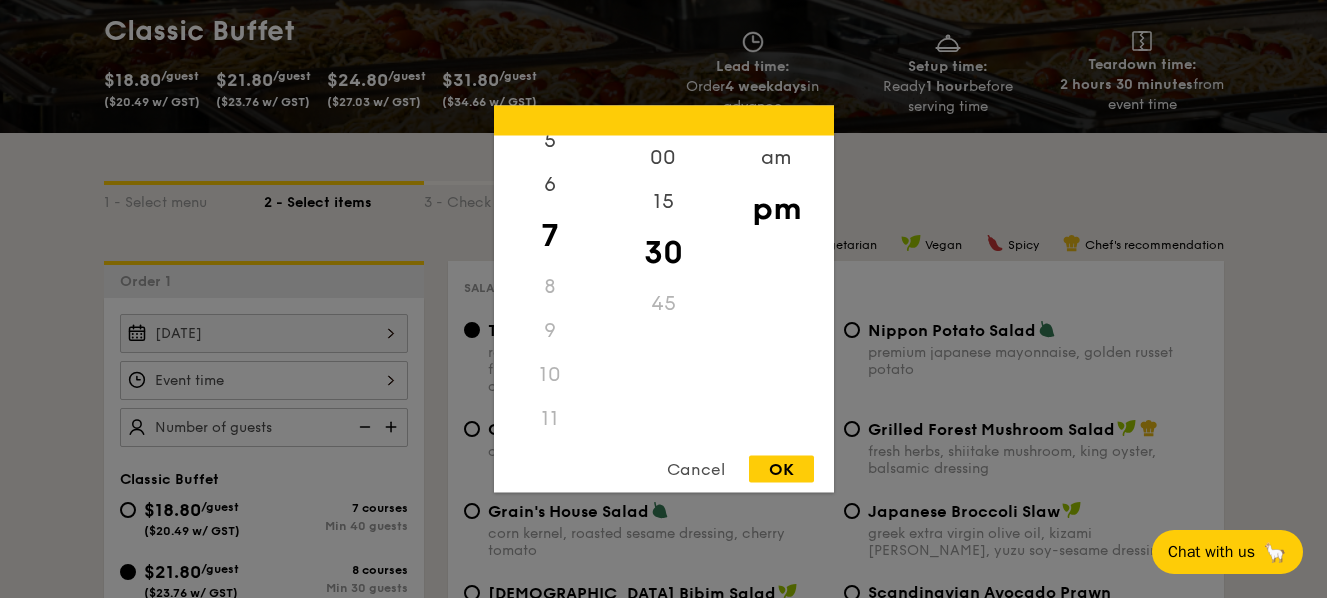 click on "11" at bounding box center (550, 419) 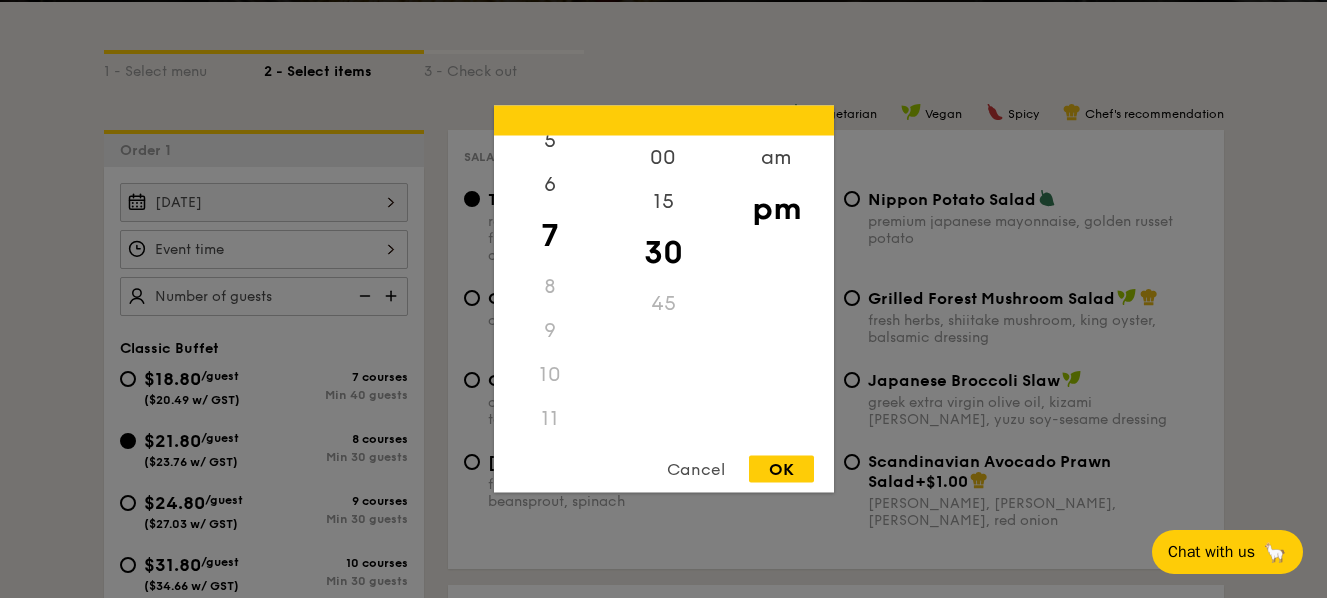 scroll, scrollTop: 454, scrollLeft: 0, axis: vertical 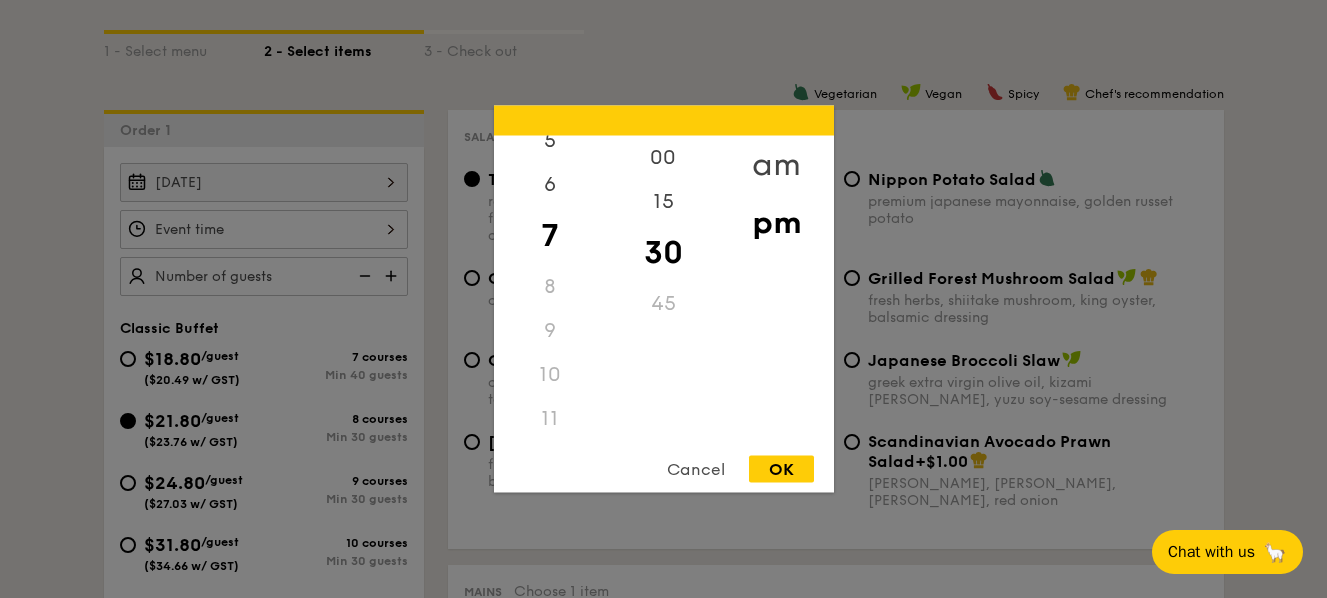 click on "am" at bounding box center [776, 165] 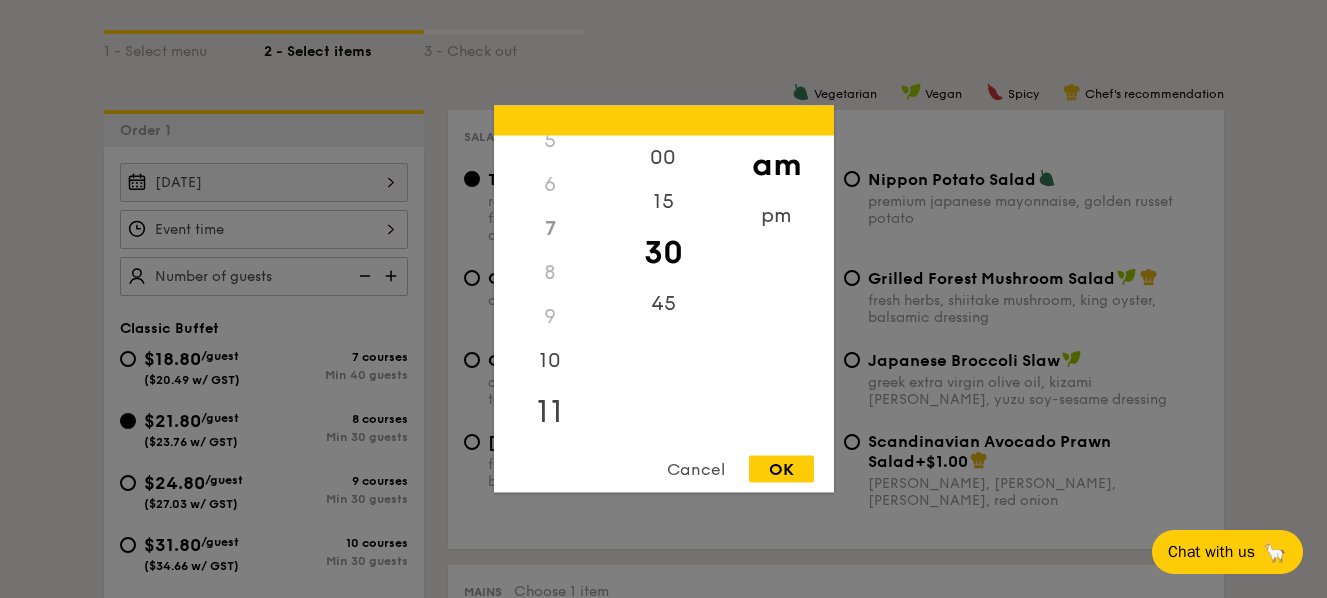 click on "11" at bounding box center [550, 412] 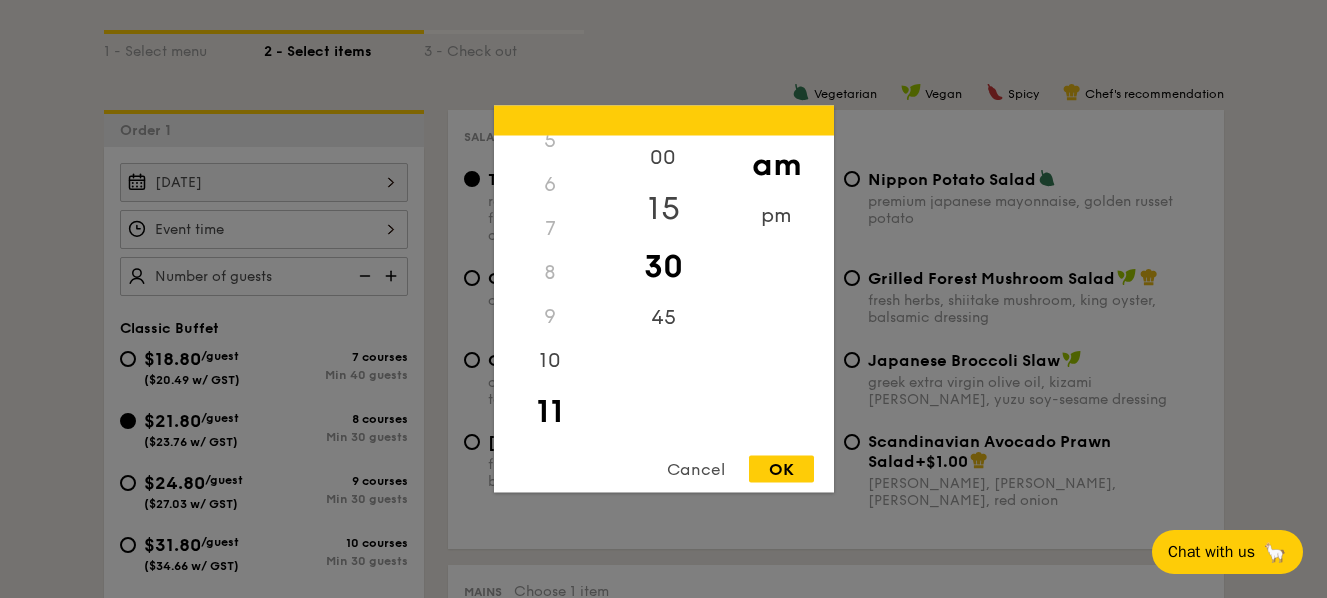 click on "15" at bounding box center (663, 209) 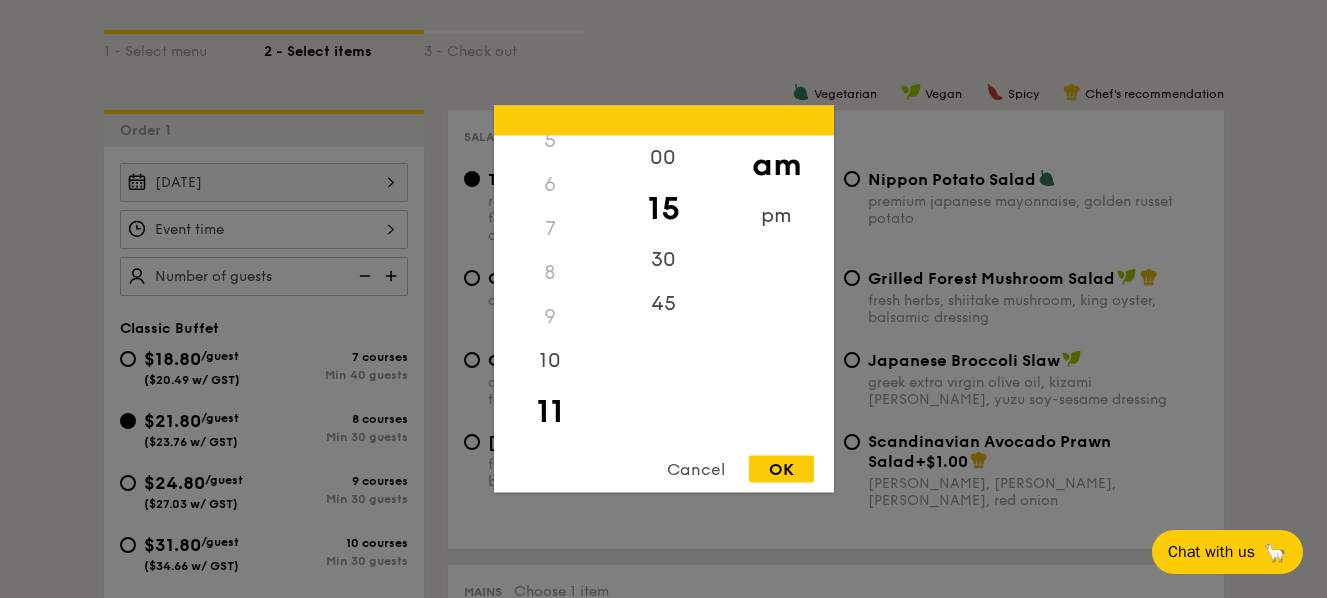 click on "OK" at bounding box center (781, 469) 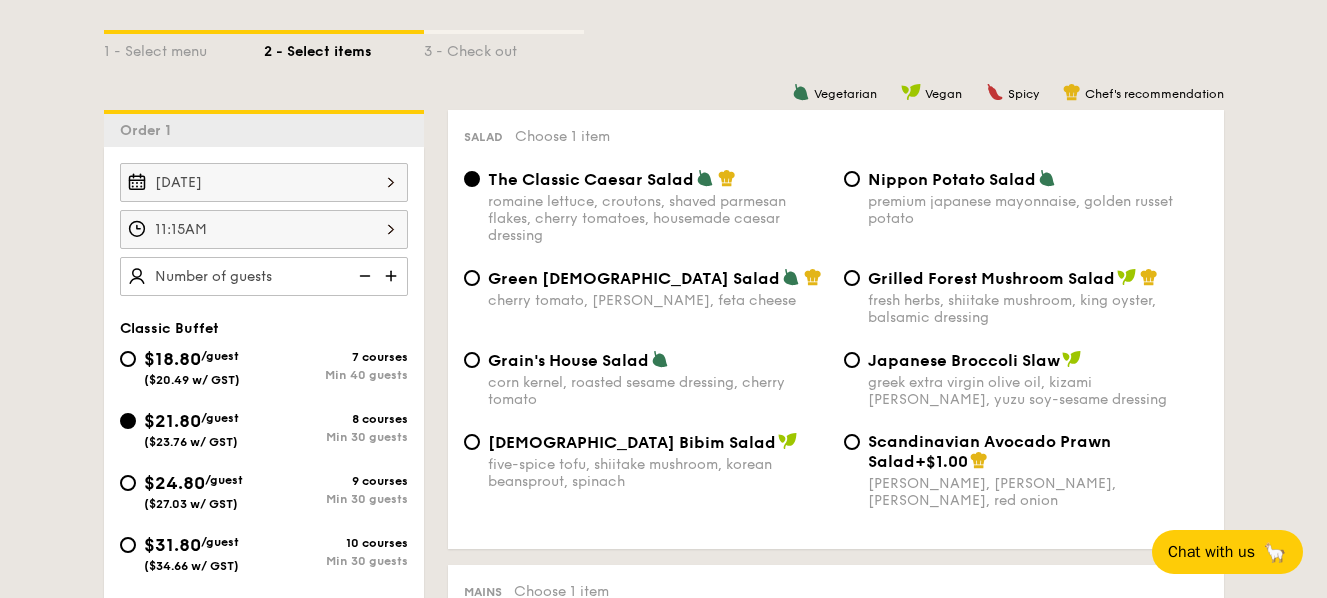 click at bounding box center [393, 276] 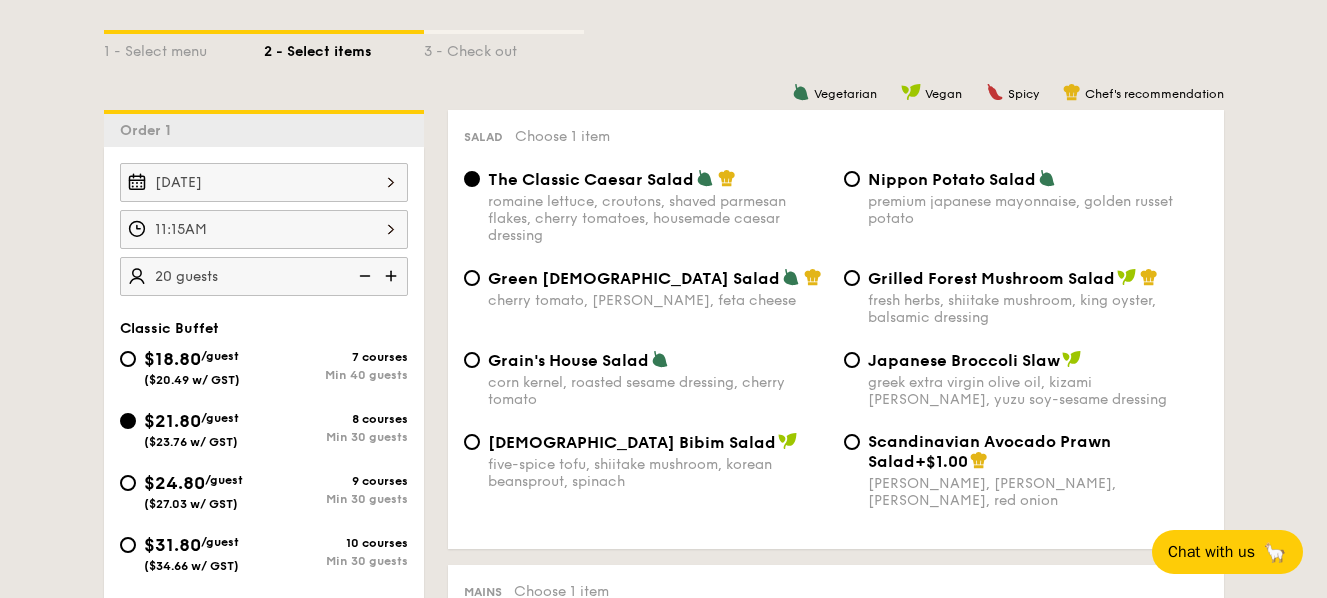 click at bounding box center [393, 276] 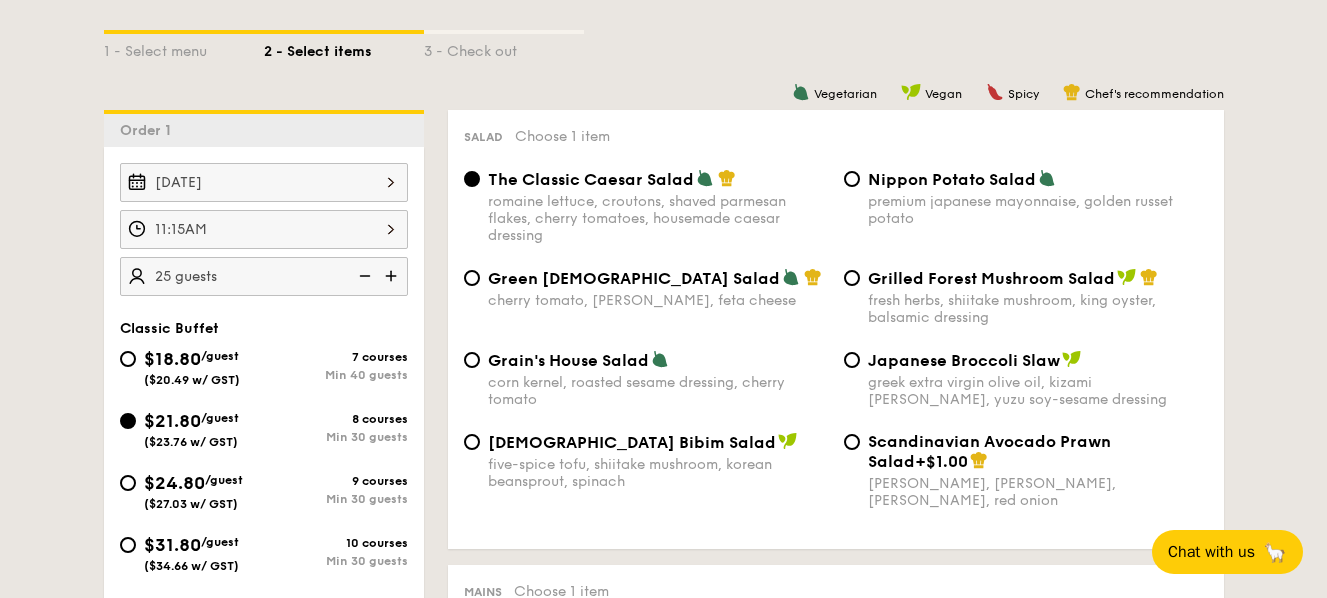 click at bounding box center (393, 276) 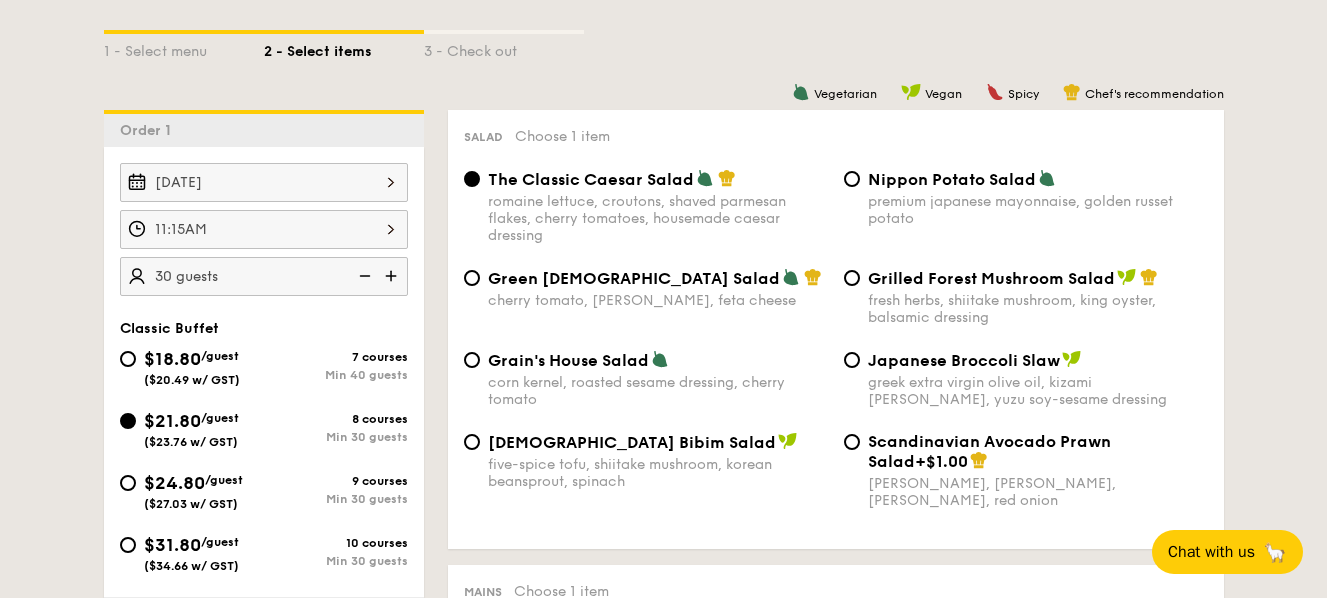 click at bounding box center [363, 276] 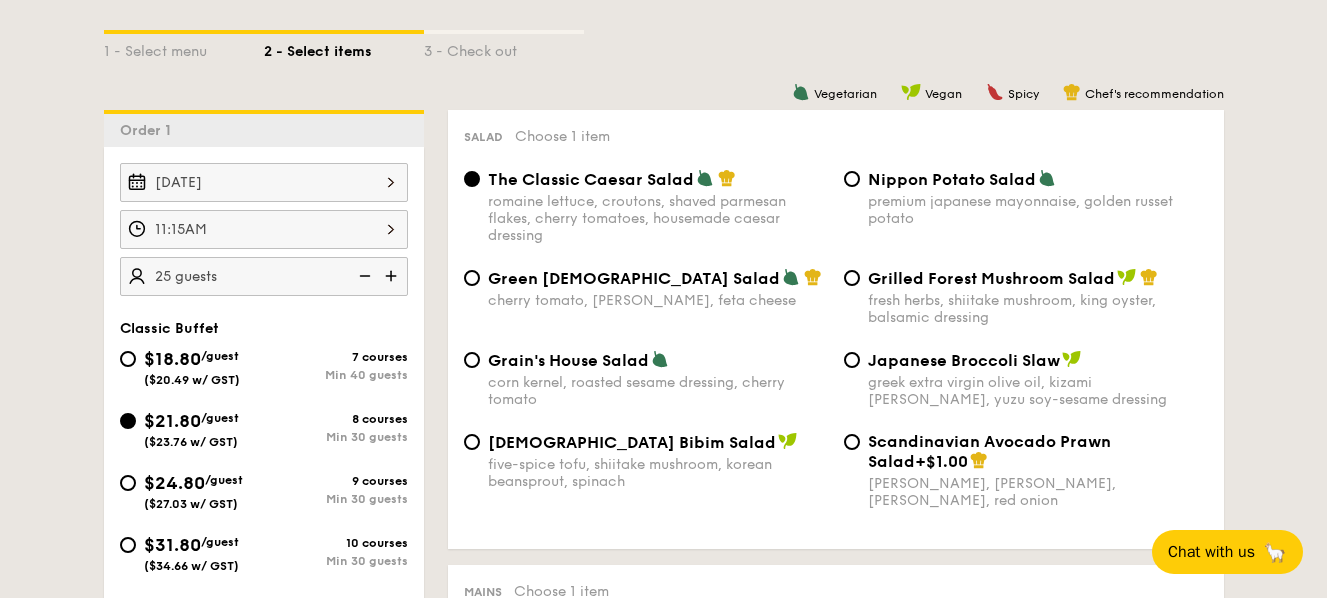 click on "Vegetarian Vegan Spicy Chef's recommendation
Salad
Choose 1 item
The Classic Caesar Salad romaine lettuce, croutons, shaved parmesan flakes, cherry tomatoes, housemade caesar dressing Nippon Potato Salad premium japanese mayonnaise, golden russet potato Green Goddess Salad cherry tomato, dill, feta cheese Grilled Forest Mushroom Salad fresh herbs, shiitake mushroom, king oyster, balsamic dressing Grain's House Salad corn kernel, roasted sesame dressing, cherry tomato Japanese Broccoli Slaw greek extra virgin olive oil, kizami nori, ginger, yuzu soy-sesame dressing Korean Bibim Salad five-spice tofu, shiitake mushroom, korean beansprout, spinach Scandinavian Avocado Prawn Salad
+$1.00
virgin mary dressing, dijon mustard, arugula, red onion
Mains
Choose 1 item
Butterfly Blue Pea Rice shallots, coriander, supergarlicfied oil, blue pea flower Garlic Confit Aglio Olio super garlicfied oil, slow baked cherry tomatoes, garden fresh thyme" at bounding box center [824, 2291] 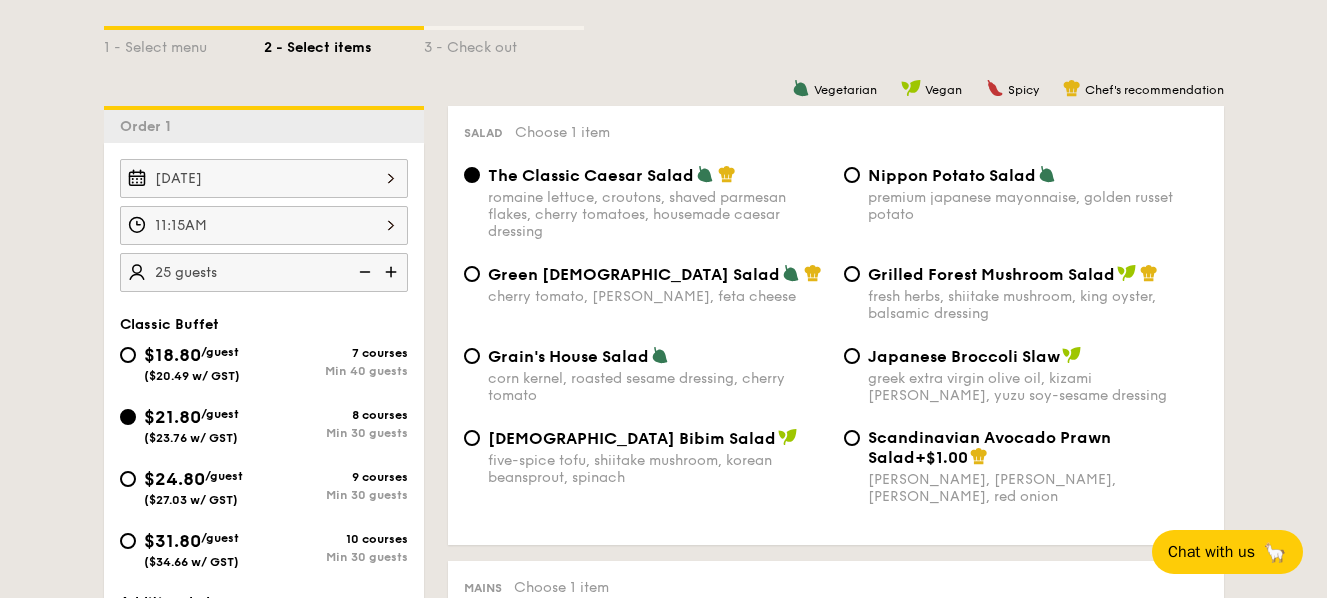 scroll, scrollTop: 460, scrollLeft: 0, axis: vertical 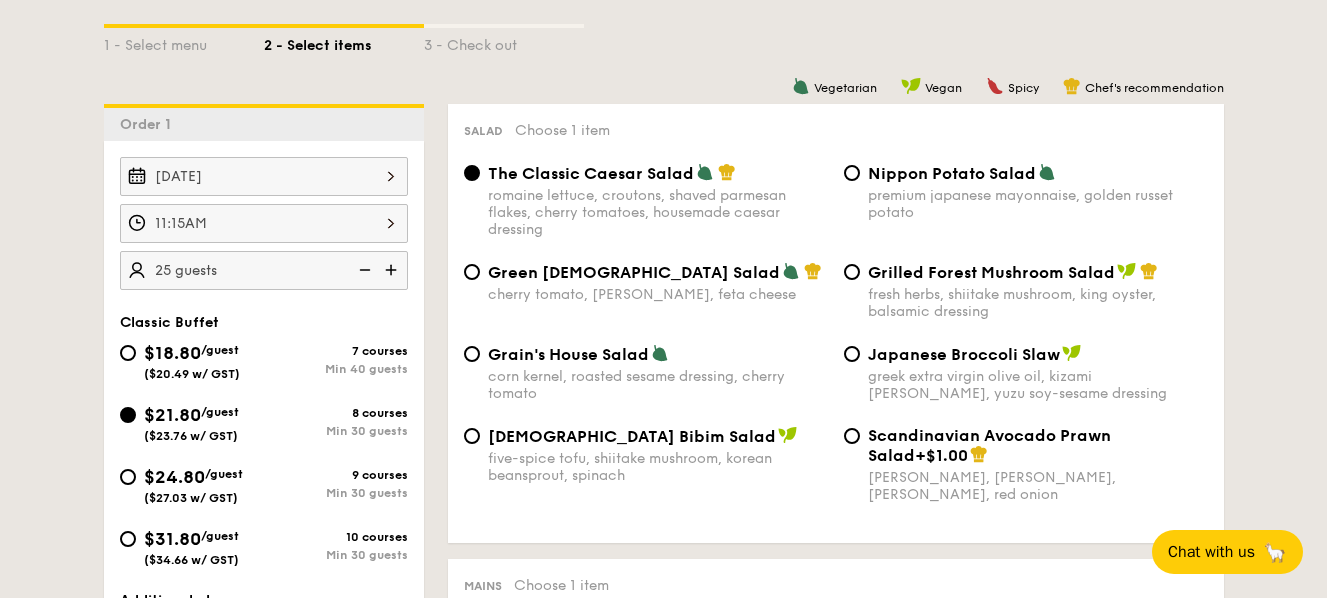 click at bounding box center [393, 270] 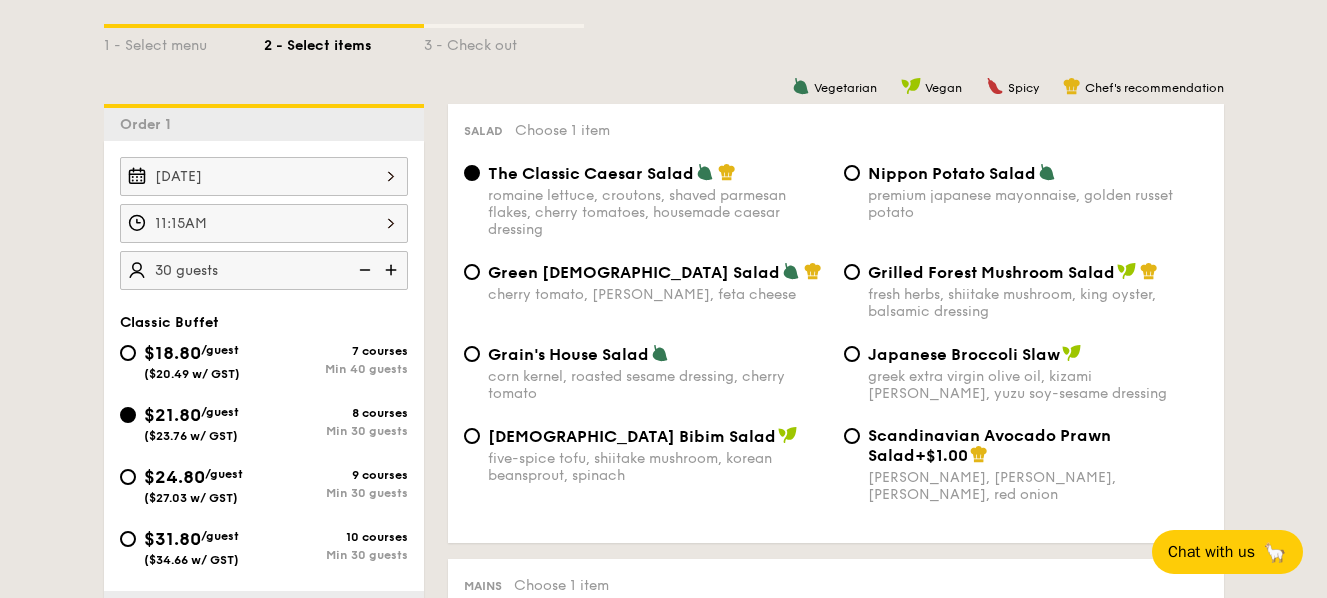 click on "Vegetarian Vegan Spicy Chef's recommendation
Salad
Choose 1 item
The Classic Caesar Salad romaine lettuce, croutons, shaved parmesan flakes, cherry tomatoes, housemade caesar dressing Nippon Potato Salad premium japanese mayonnaise, golden russet potato Green Goddess Salad cherry tomato, dill, feta cheese Grilled Forest Mushroom Salad fresh herbs, shiitake mushroom, king oyster, balsamic dressing Grain's House Salad corn kernel, roasted sesame dressing, cherry tomato Japanese Broccoli Slaw greek extra virgin olive oil, kizami nori, ginger, yuzu soy-sesame dressing Korean Bibim Salad five-spice tofu, shiitake mushroom, korean beansprout, spinach Scandinavian Avocado Prawn Salad
+$1.00
virgin mary dressing, dijon mustard, arugula, red onion
Mains
Choose 1 item
Butterfly Blue Pea Rice shallots, coriander, supergarlicfied oil, blue pea flower Garlic Confit Aglio Olio super garlicfied oil, slow baked cherry tomatoes, garden fresh thyme" at bounding box center [824, 2285] 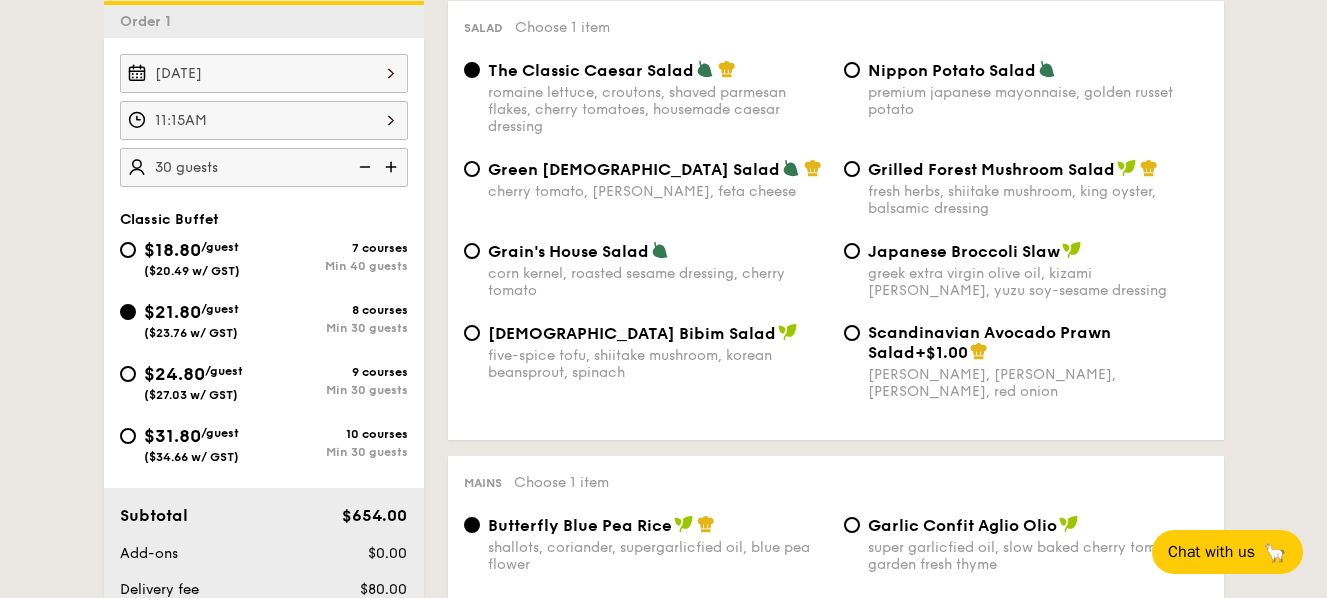 scroll, scrollTop: 574, scrollLeft: 0, axis: vertical 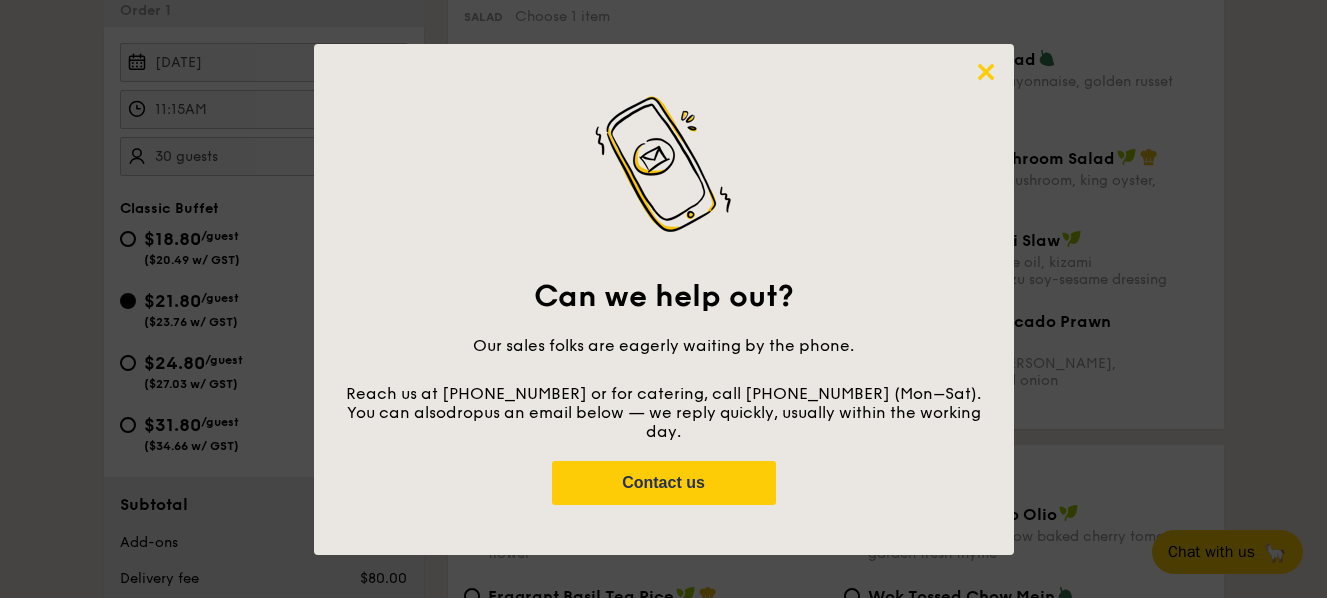 click 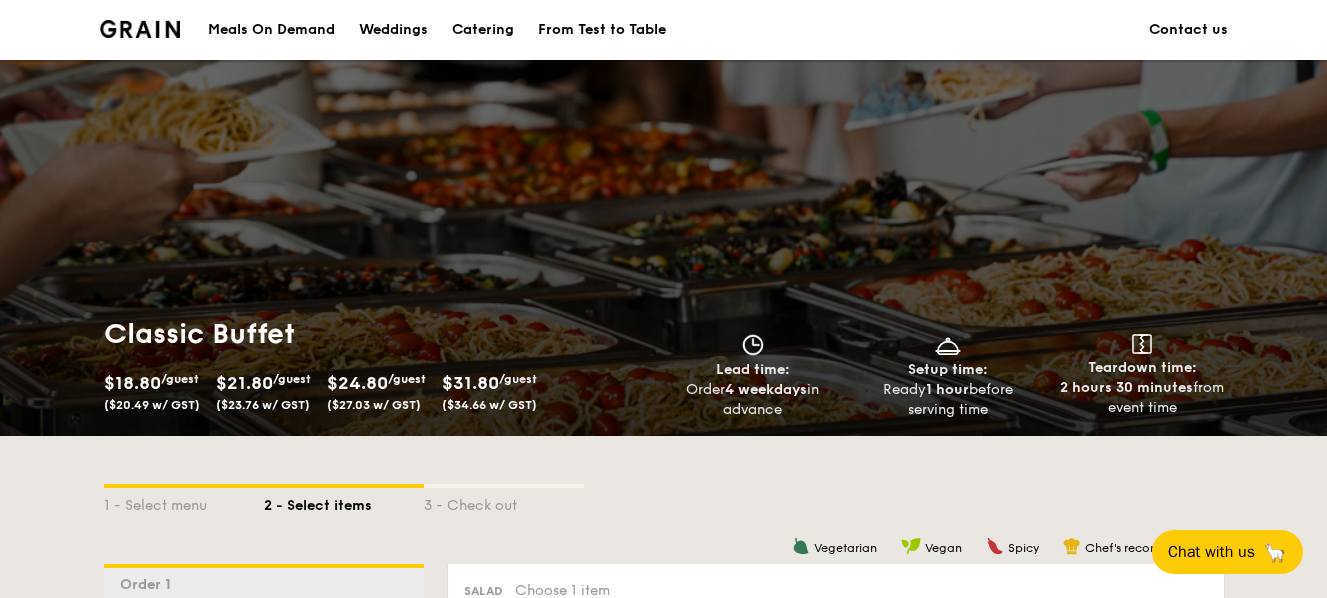 scroll, scrollTop: 0, scrollLeft: 0, axis: both 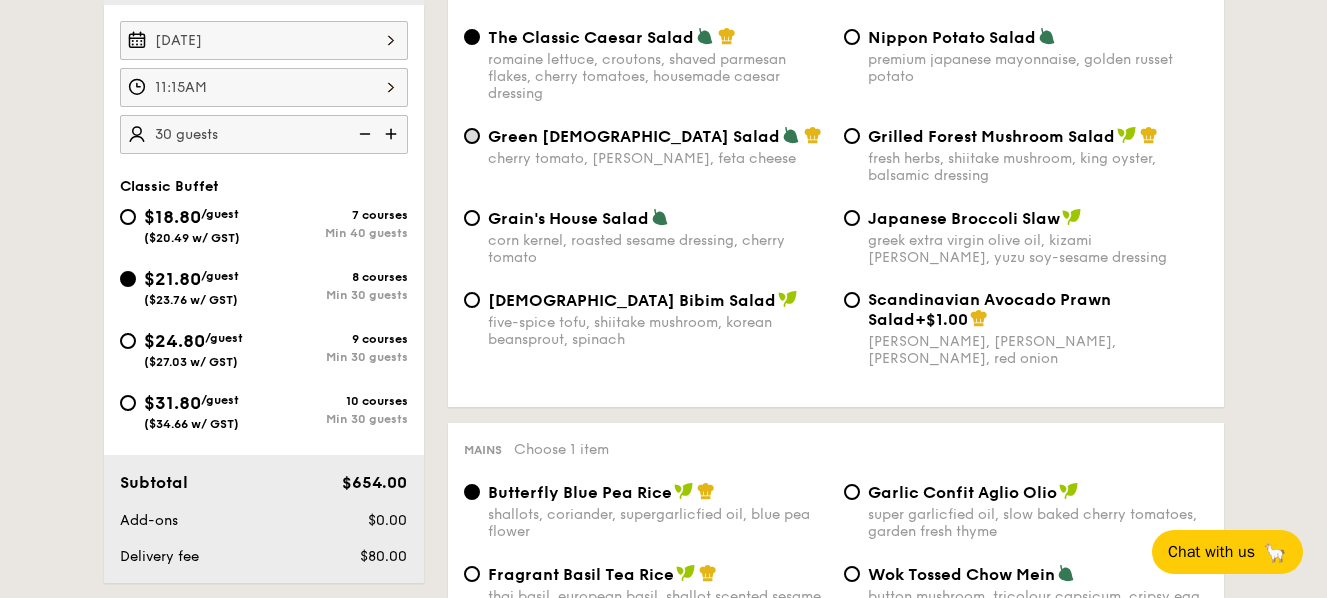 click on "Green Goddess Salad cherry tomato, dill, feta cheese" at bounding box center [472, 136] 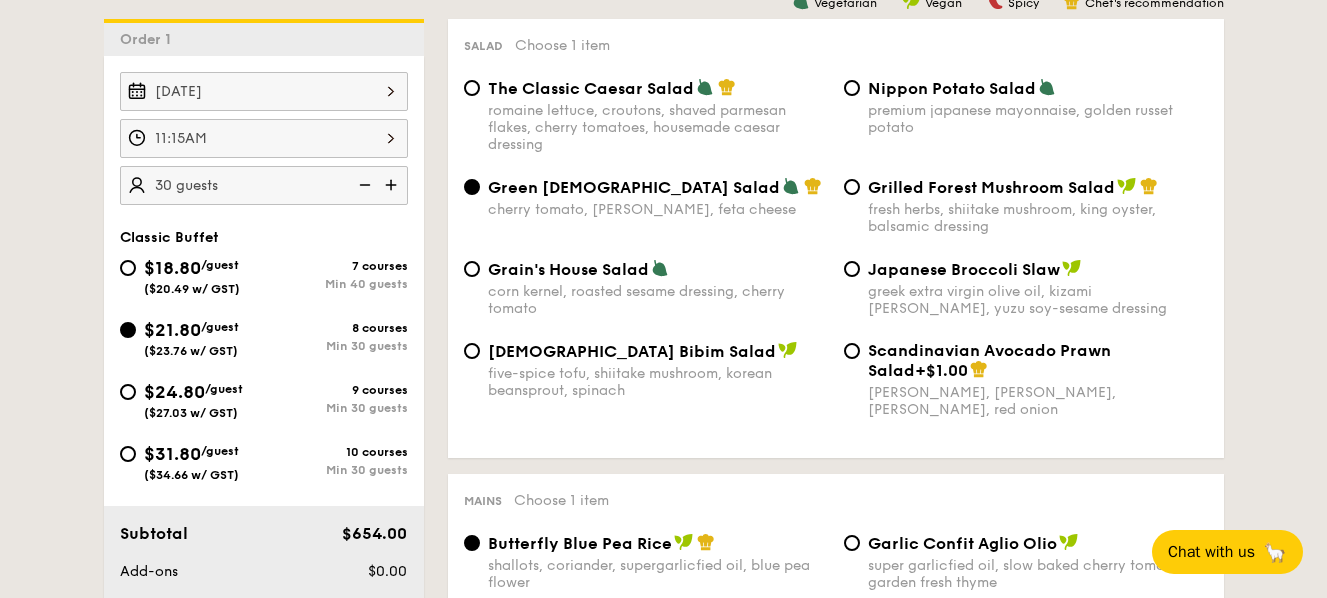 scroll, scrollTop: 525, scrollLeft: 0, axis: vertical 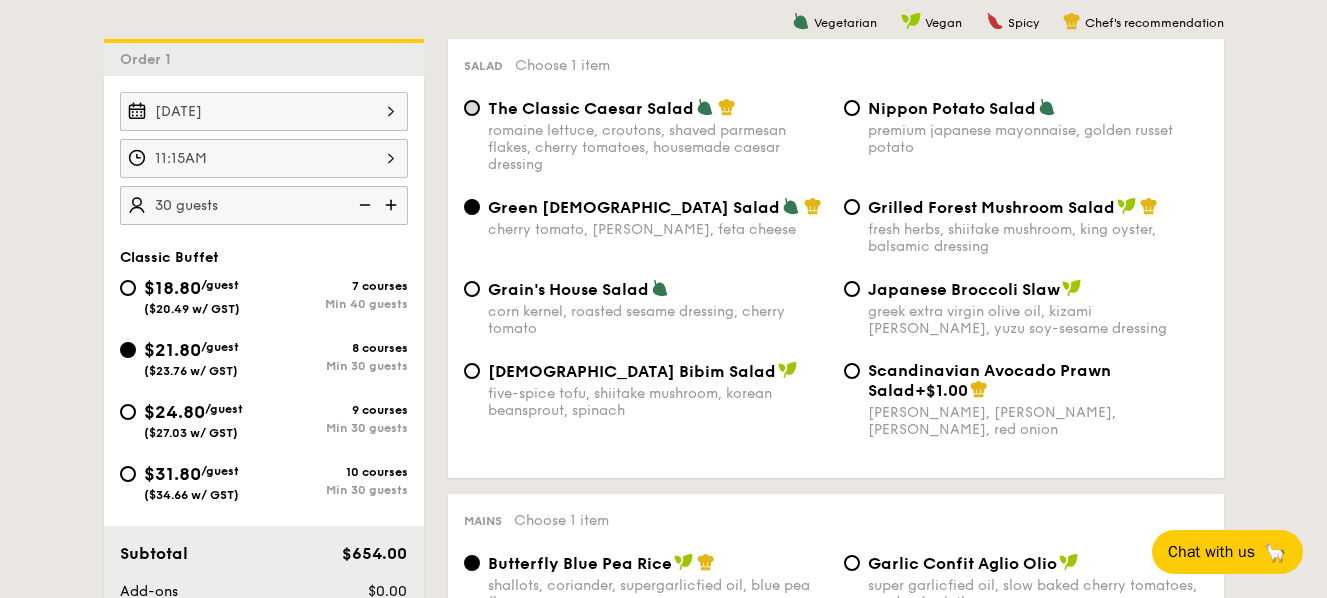 click on "The Classic Caesar Salad romaine lettuce, croutons, shaved parmesan flakes, cherry tomatoes, housemade caesar dressing" at bounding box center (472, 108) 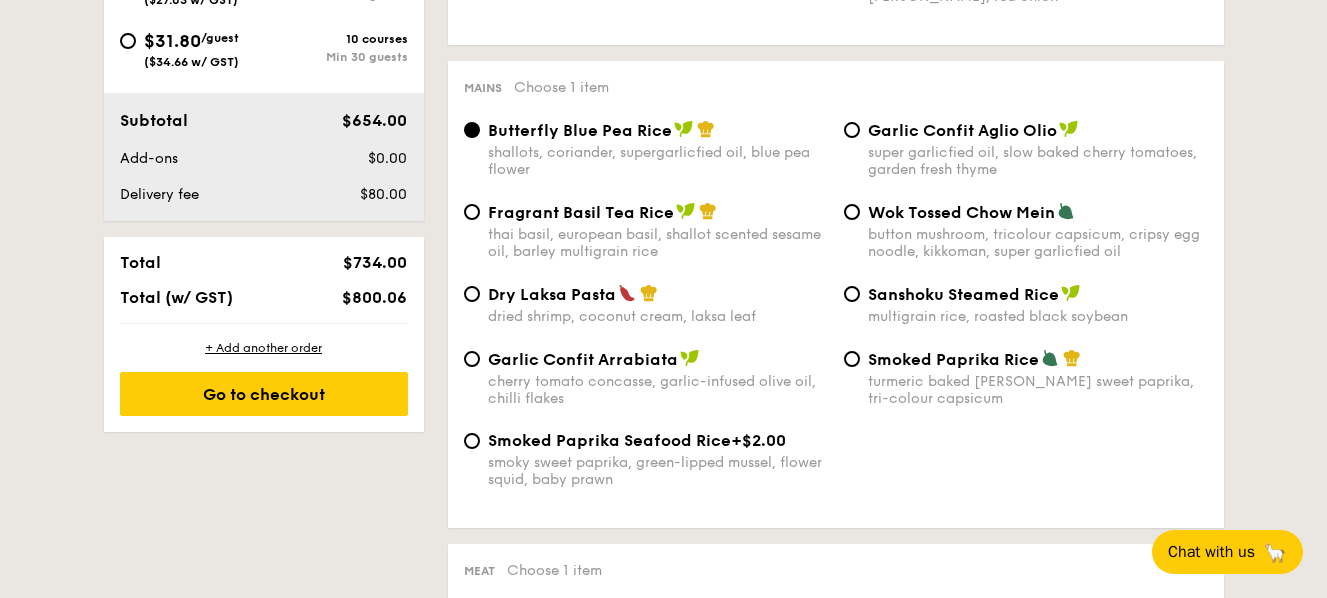 scroll, scrollTop: 960, scrollLeft: 0, axis: vertical 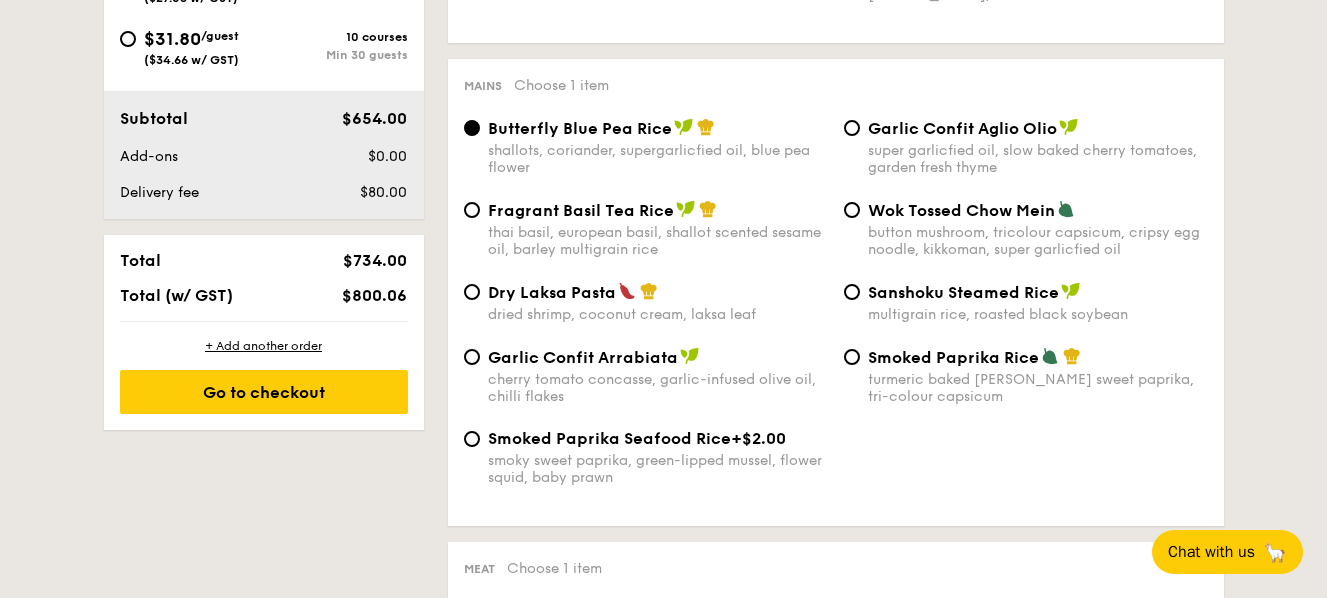 click on "thai basil, european basil, shallot scented sesame oil, barley multigrain rice" at bounding box center (658, 241) 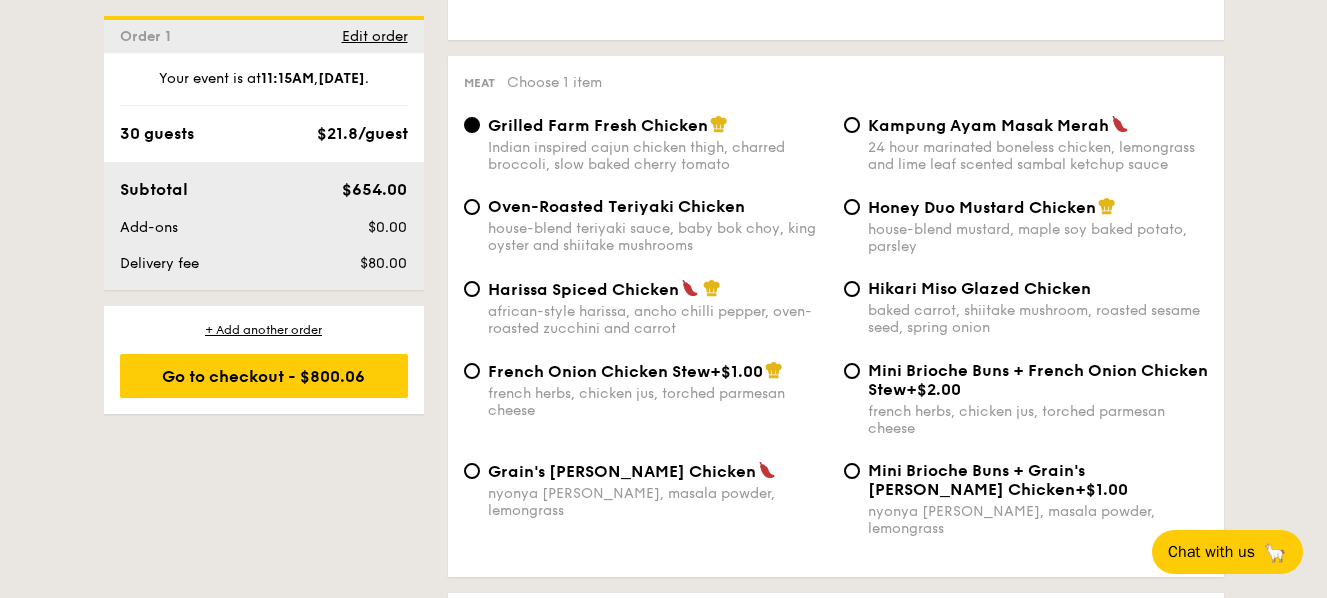 scroll, scrollTop: 1446, scrollLeft: 0, axis: vertical 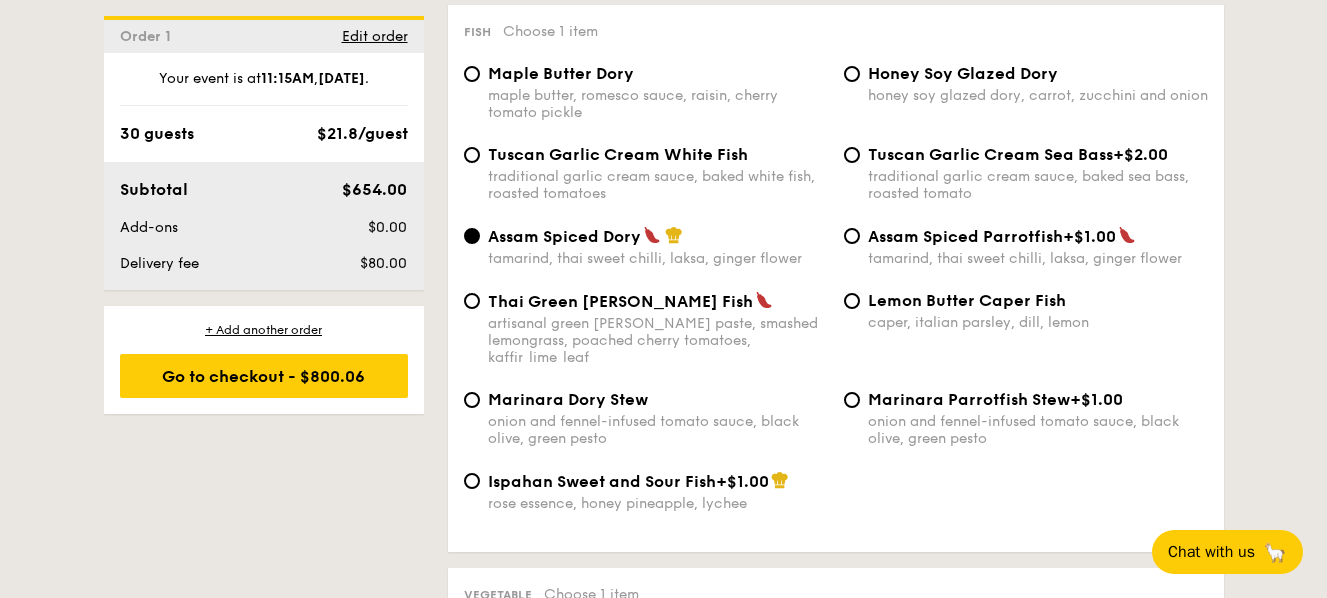 click on "caper, italian parsley, dill, lemon" at bounding box center [1038, 322] 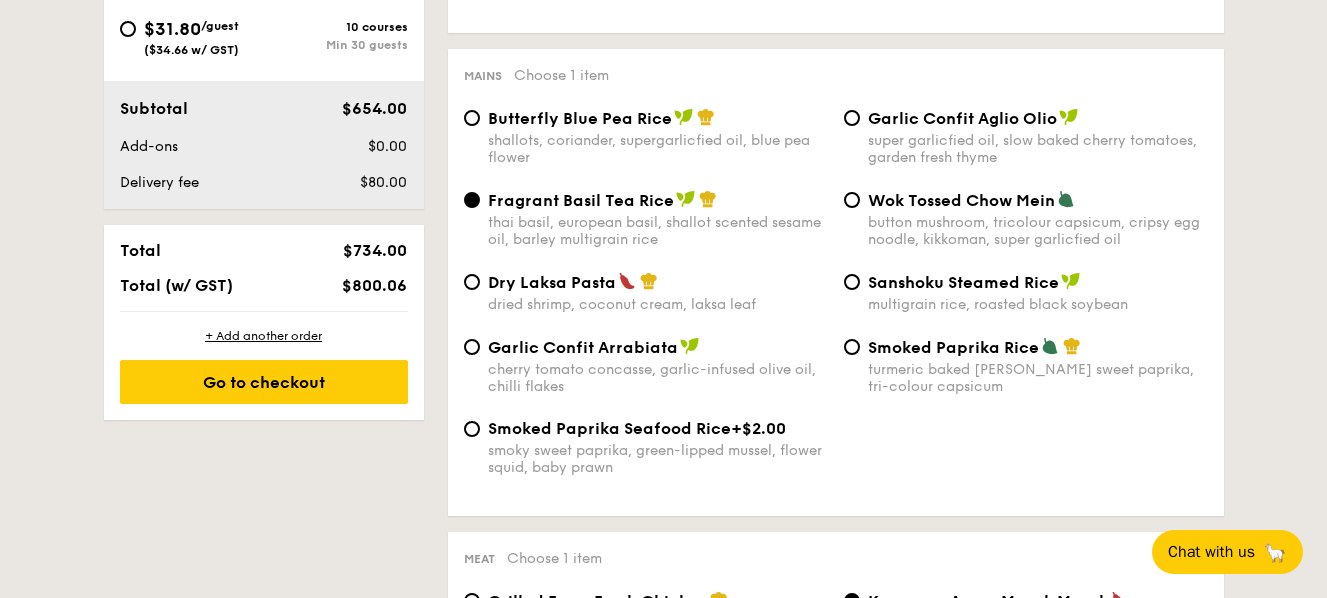 scroll, scrollTop: 968, scrollLeft: 0, axis: vertical 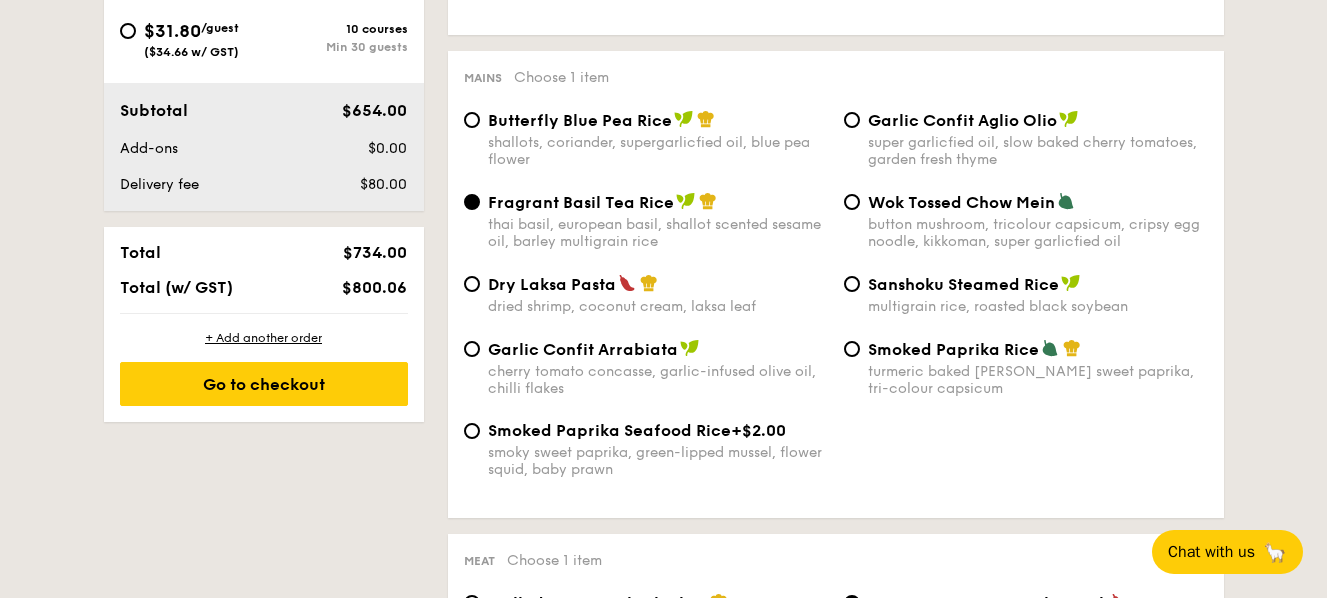 click on "Smoked Paprika Rice" at bounding box center (953, 349) 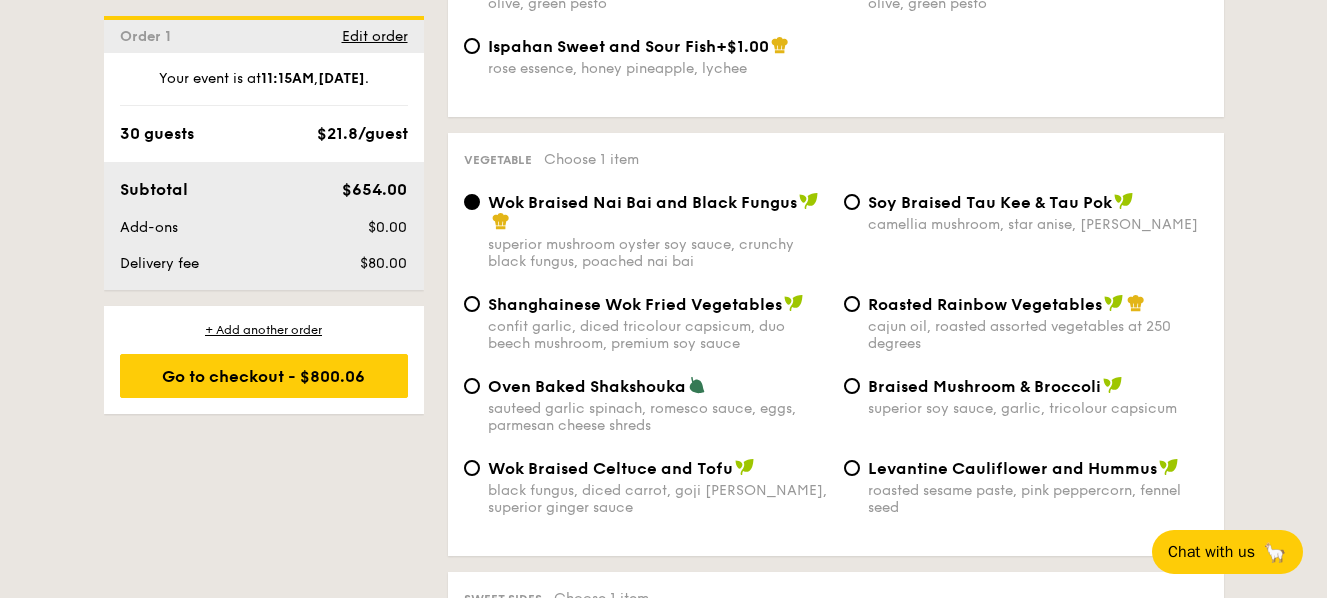 scroll, scrollTop: 2477, scrollLeft: 0, axis: vertical 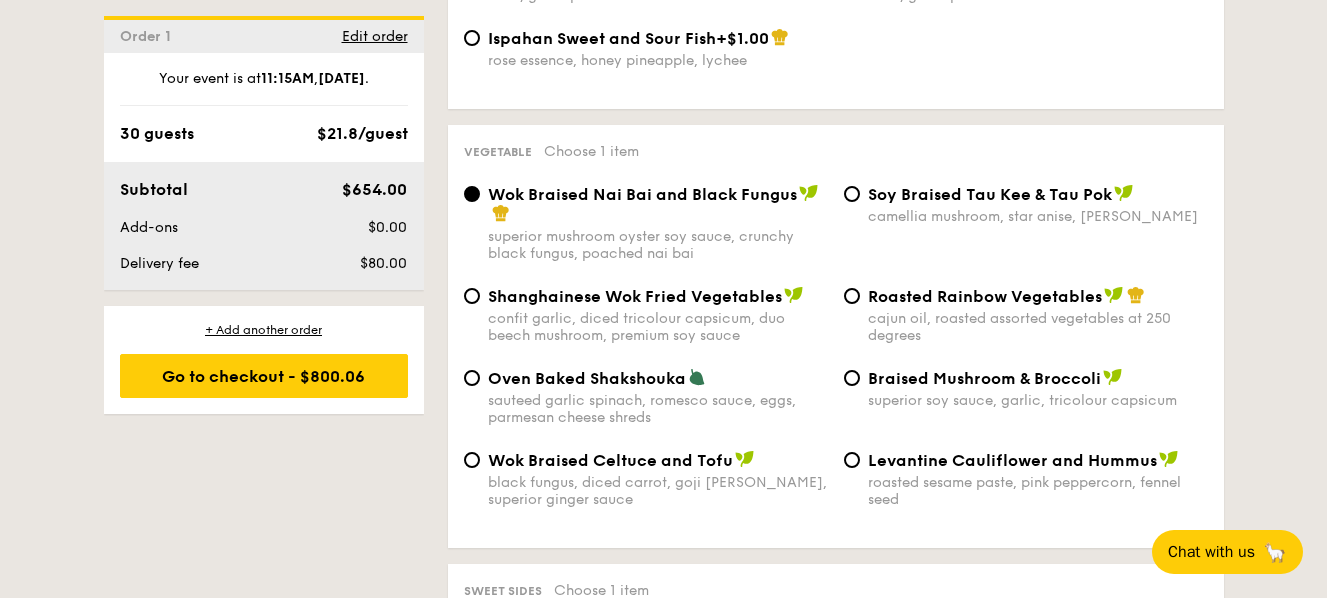 click on "Levantine Cauliflower and Hummus" at bounding box center (1012, 460) 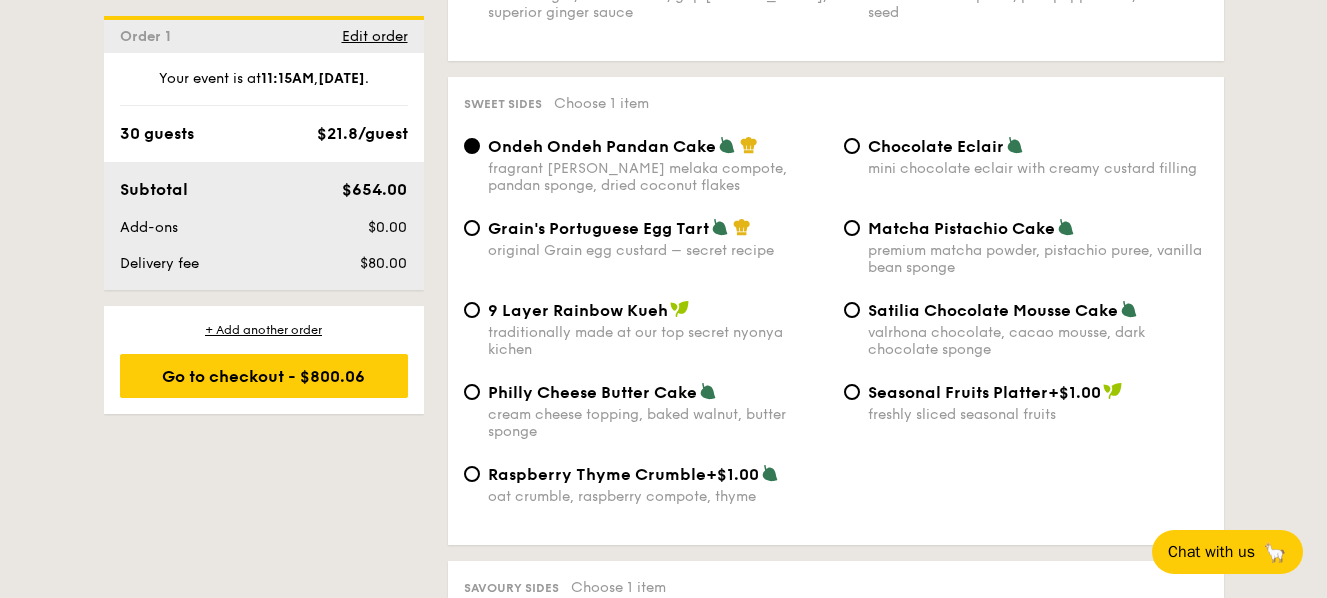 scroll, scrollTop: 2978, scrollLeft: 0, axis: vertical 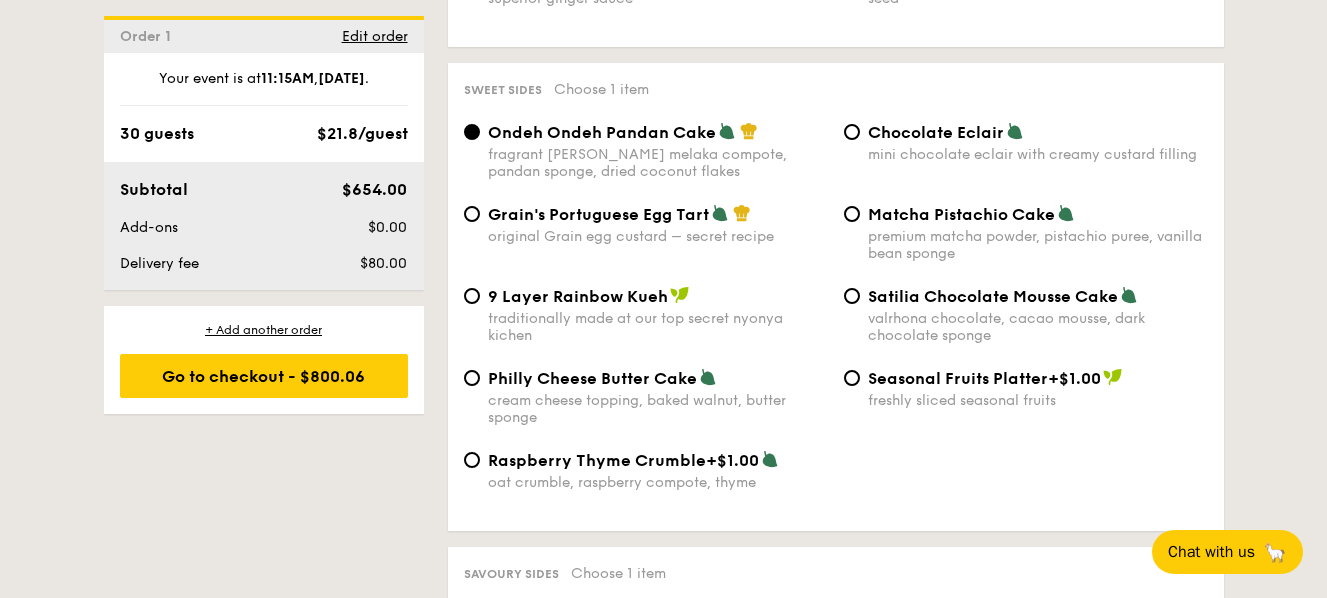 click on "original Grain egg custard – secret recipe" at bounding box center [658, 236] 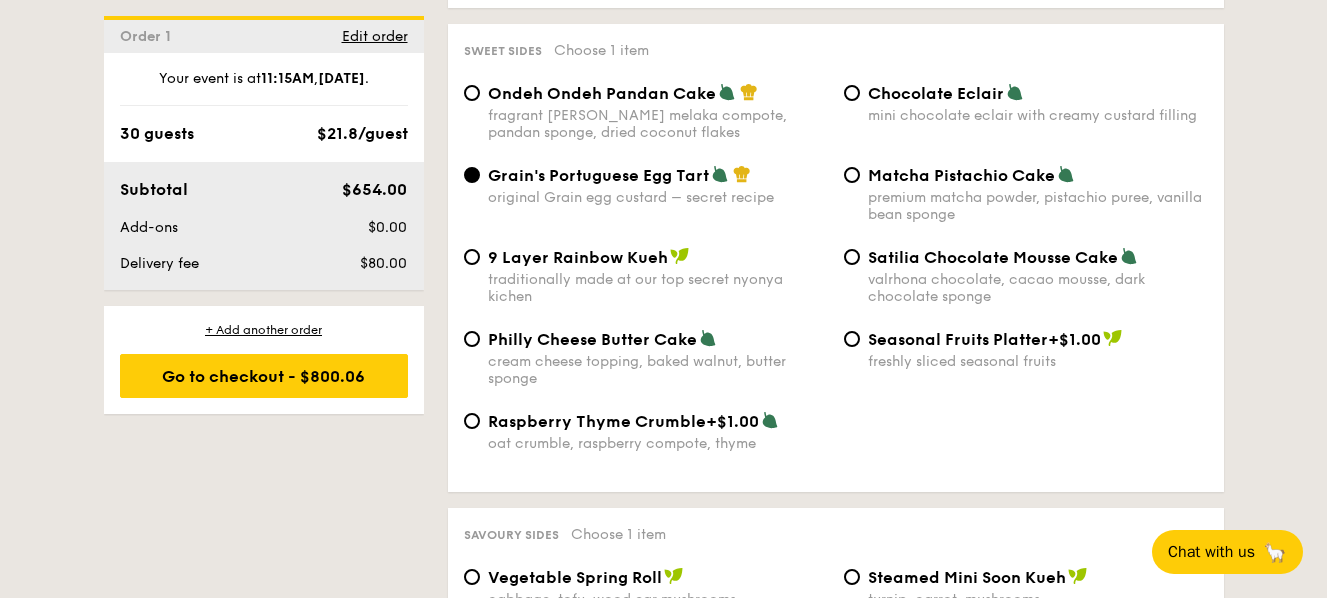scroll, scrollTop: 3022, scrollLeft: 0, axis: vertical 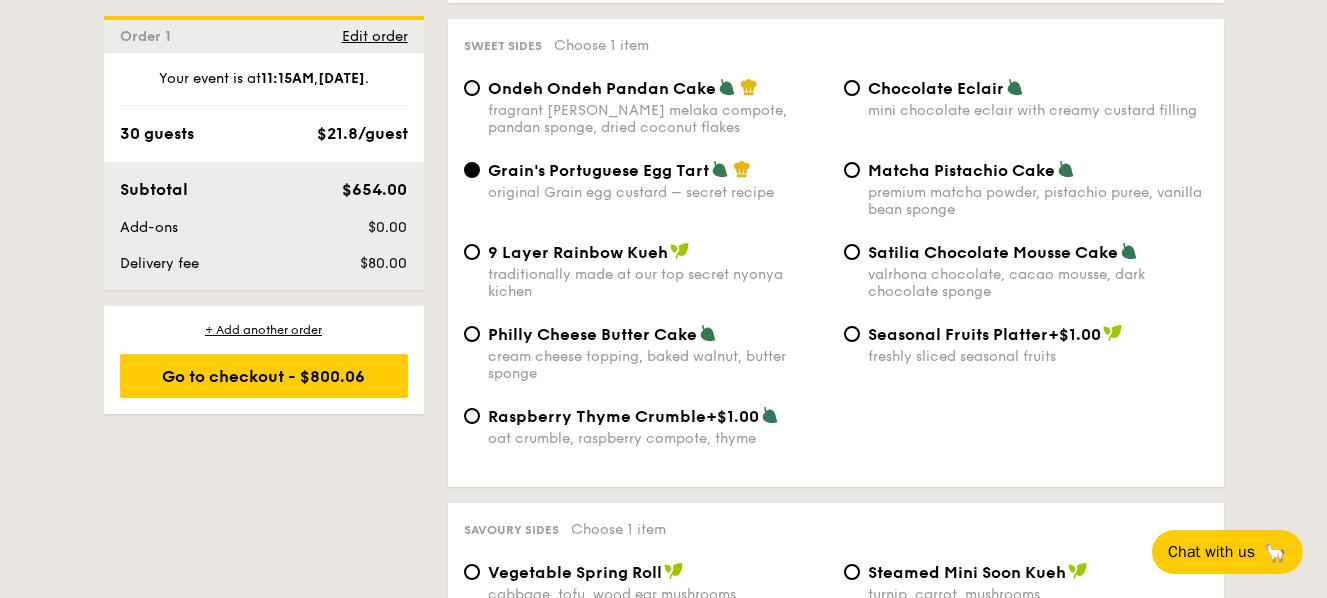 click on "valrhona chocolate, cacao mousse, dark chocolate sponge" at bounding box center (1038, 283) 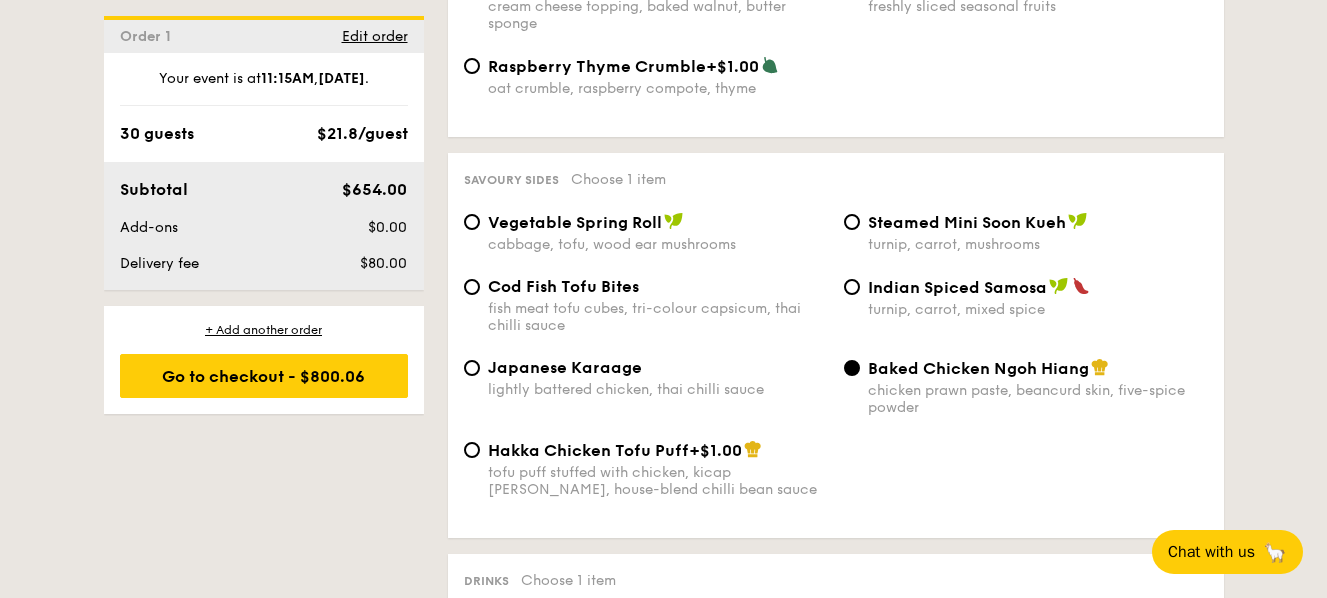 scroll, scrollTop: 3391, scrollLeft: 0, axis: vertical 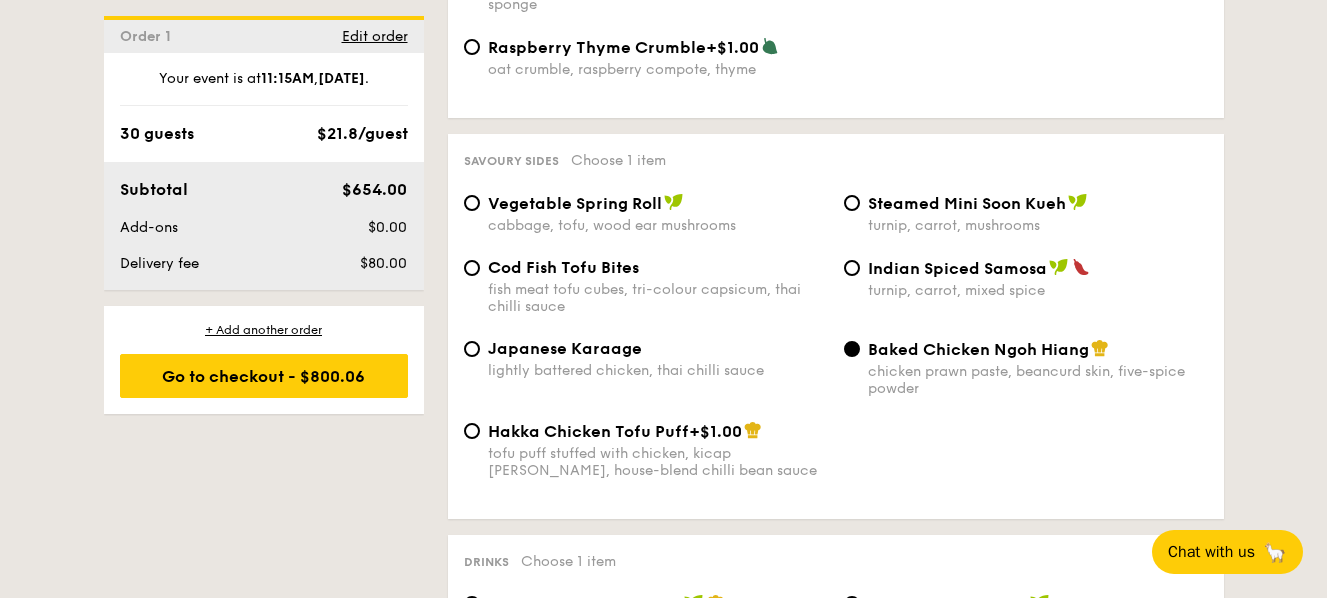 click on "Steamed Mini Soon Kueh turnip, carrot, mushrooms" at bounding box center [1038, 213] 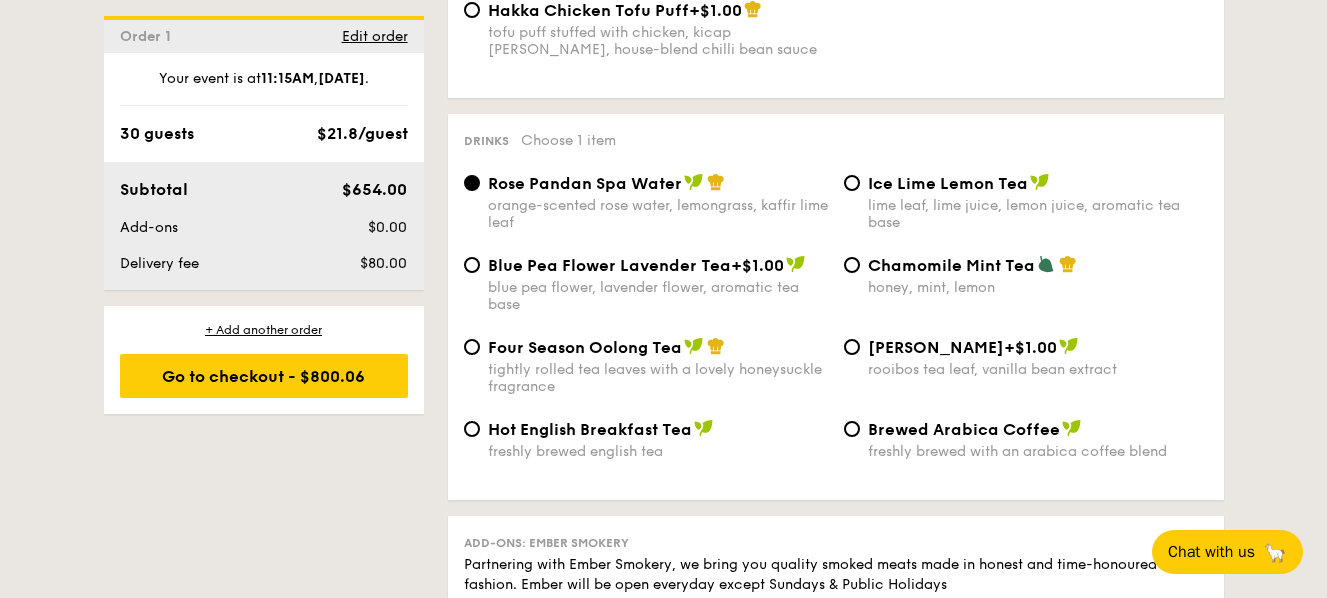scroll, scrollTop: 3820, scrollLeft: 0, axis: vertical 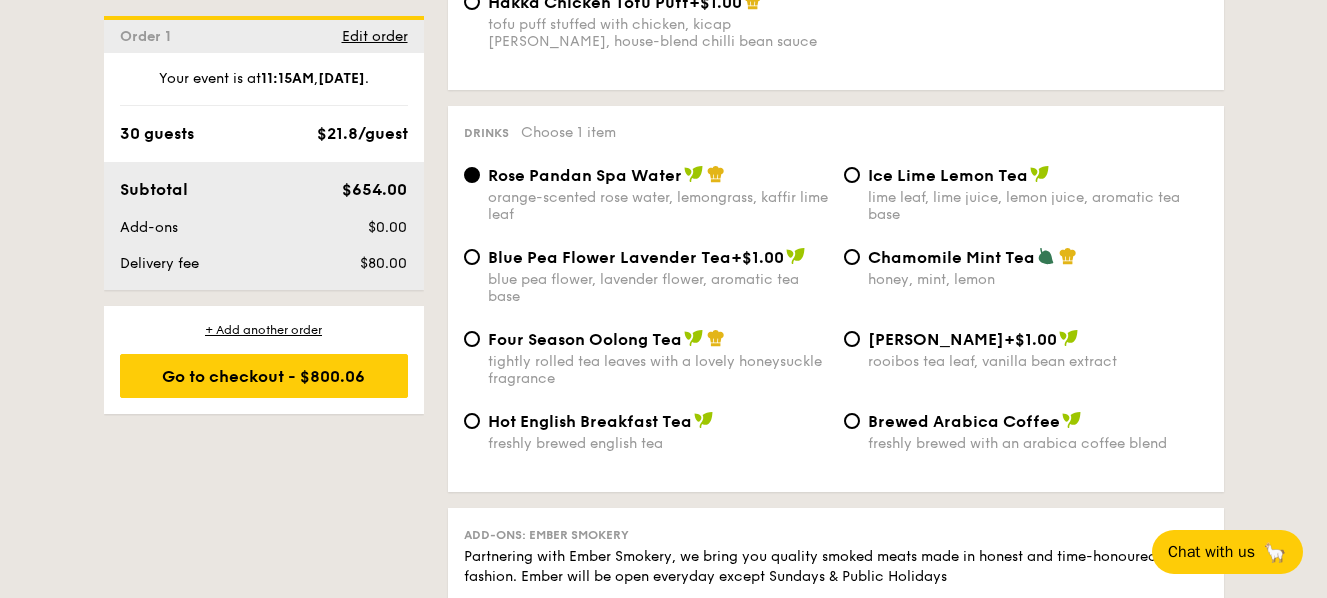 click on "lime leaf, lime juice, lemon juice, aromatic tea base" at bounding box center [1038, 206] 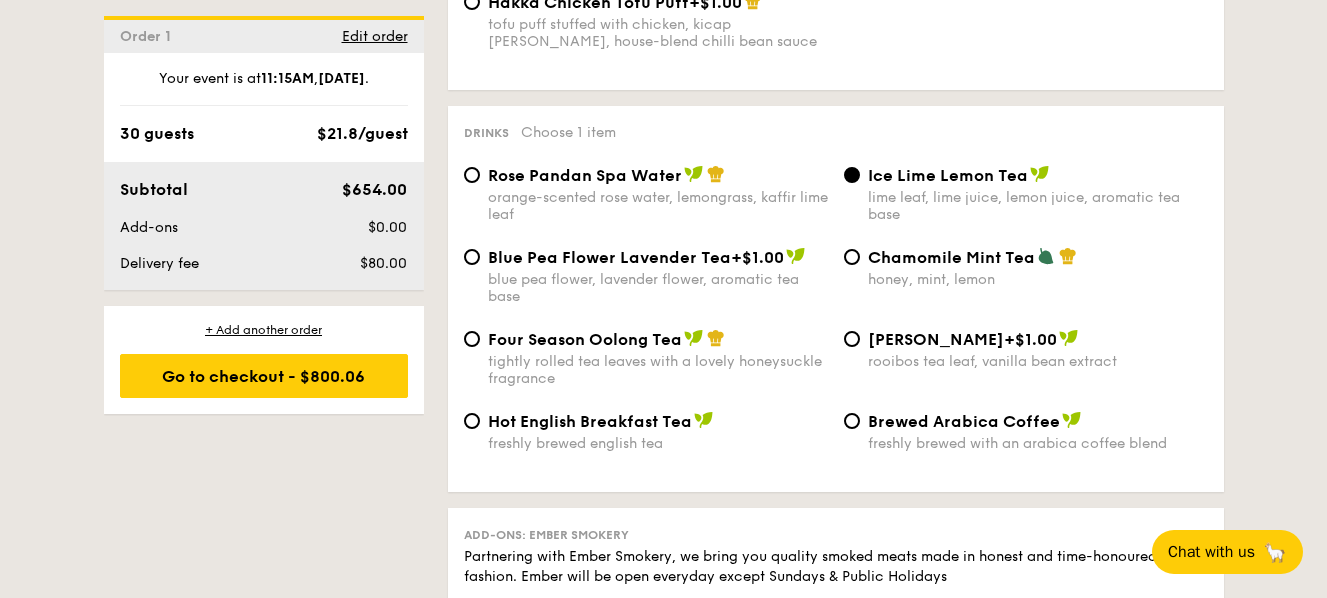 click on "orange-scented rose water, lemongrass, kaffir lime leaf" at bounding box center [658, 206] 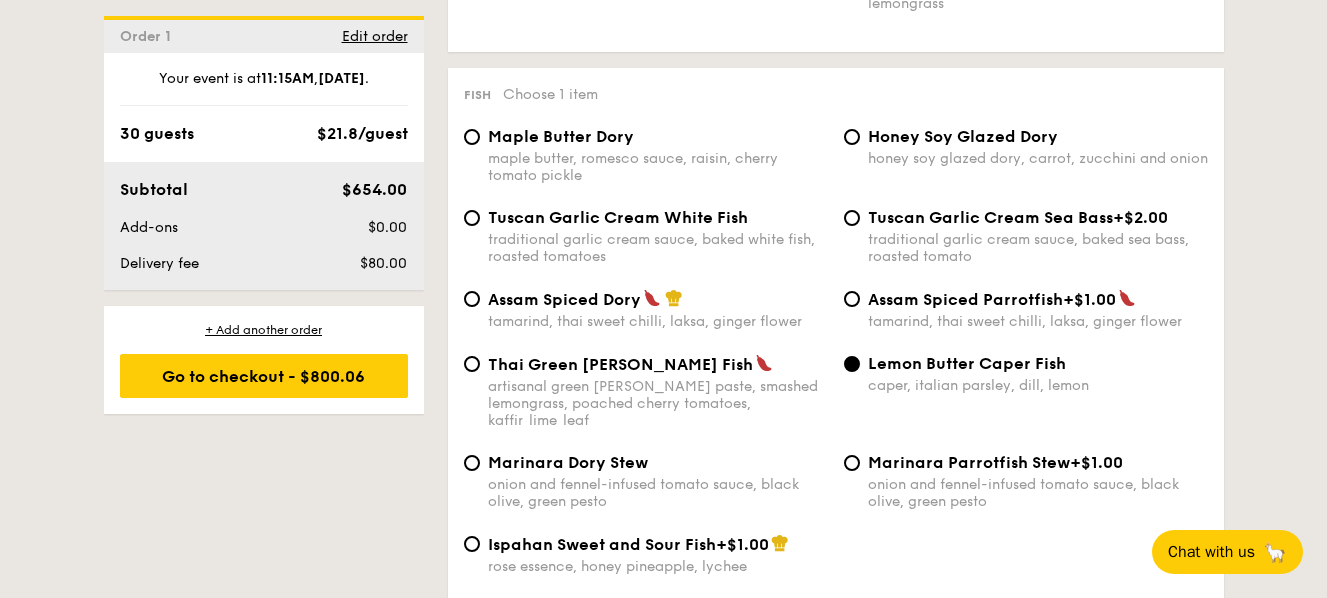 scroll, scrollTop: 1970, scrollLeft: 0, axis: vertical 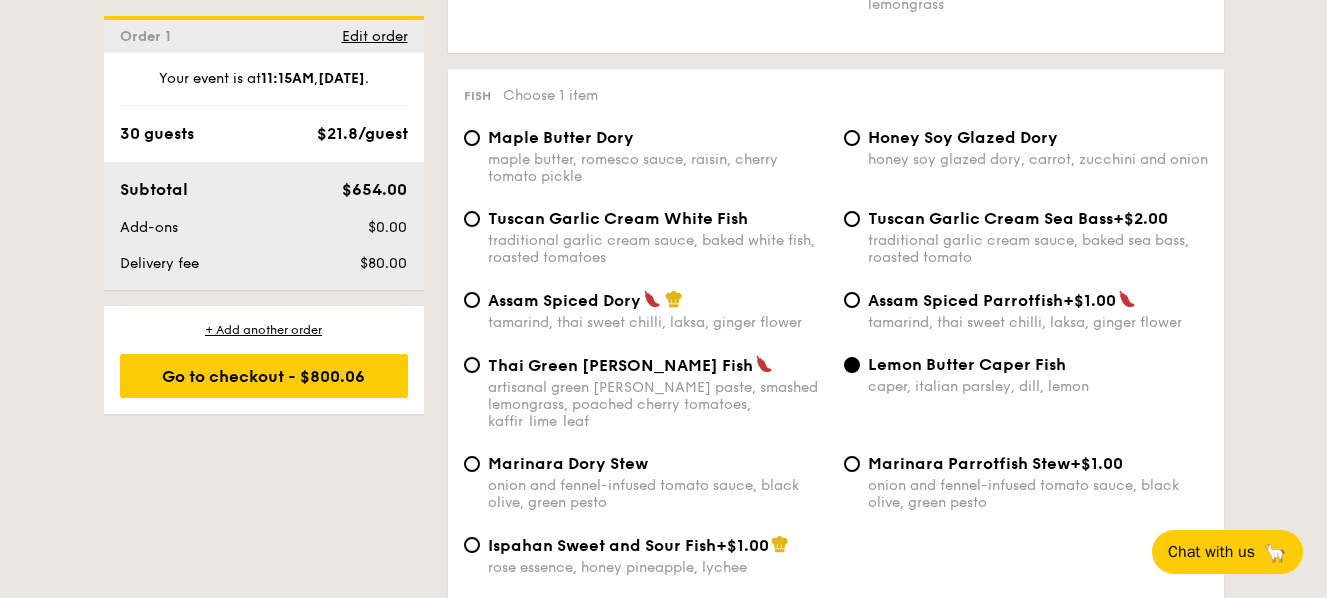 click on "Assam Spiced Dory tamarind, thai sweet chilli, laksa, ginger flower" at bounding box center [646, 310] 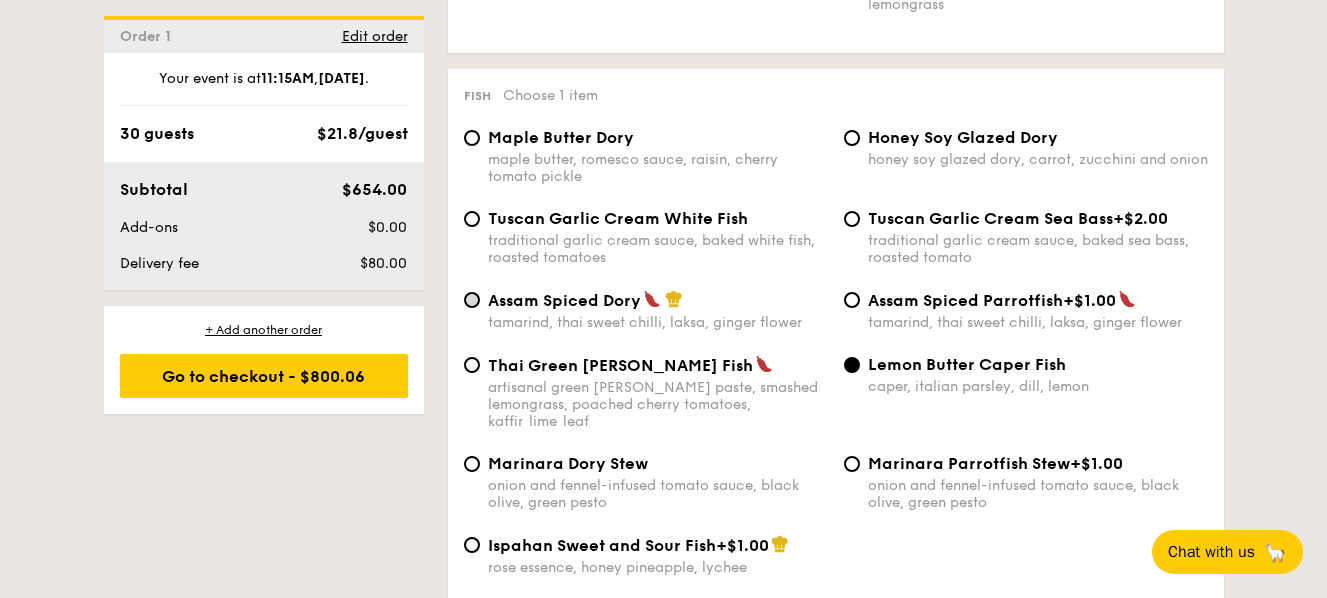 click on "Assam Spiced Dory tamarind, thai sweet chilli, laksa, ginger flower" at bounding box center (472, 300) 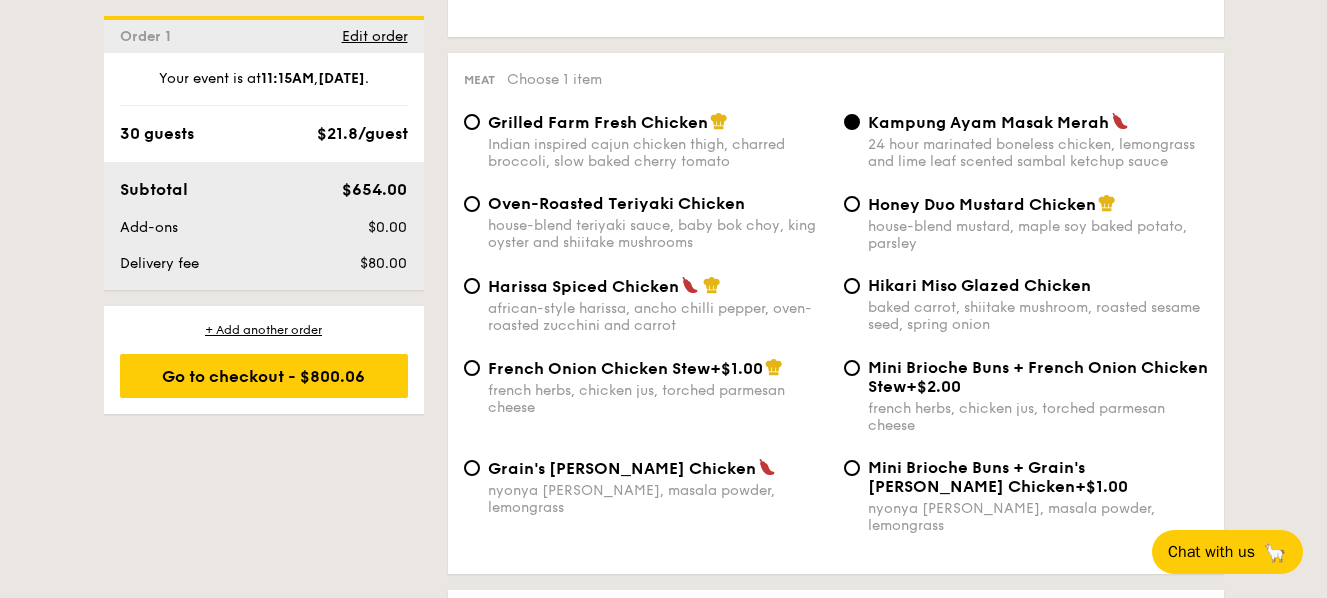 scroll, scrollTop: 1447, scrollLeft: 0, axis: vertical 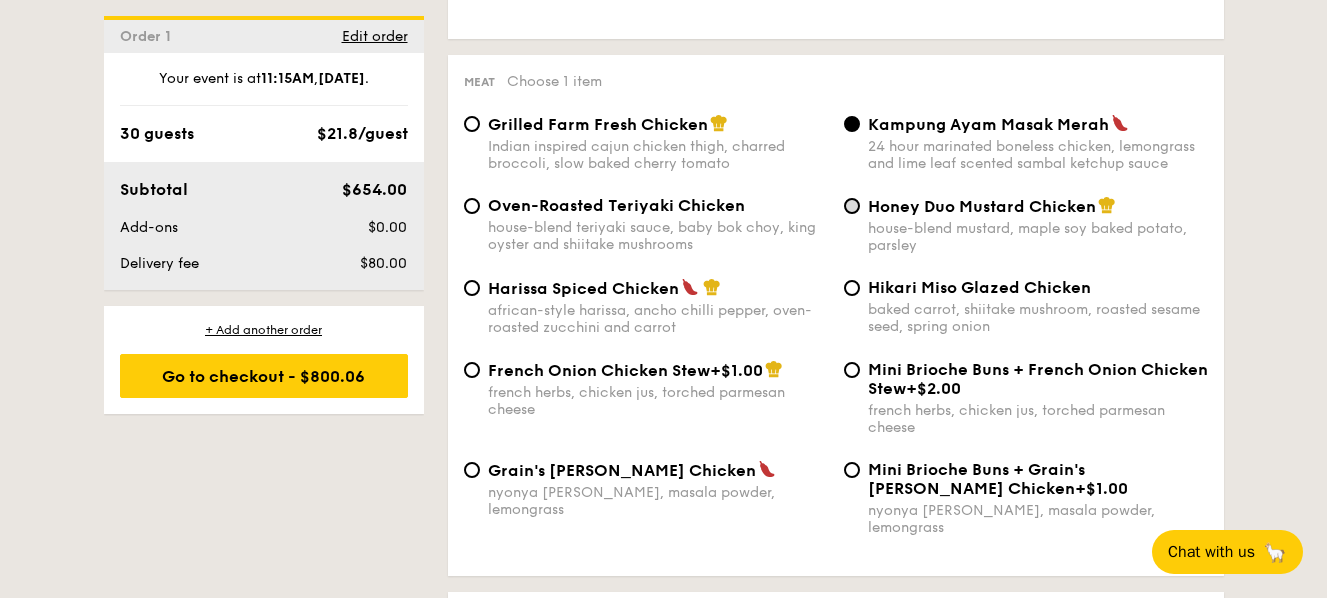 click on "Honey Duo Mustard Chicken house-blend mustard, maple soy baked potato, parsley" at bounding box center [852, 206] 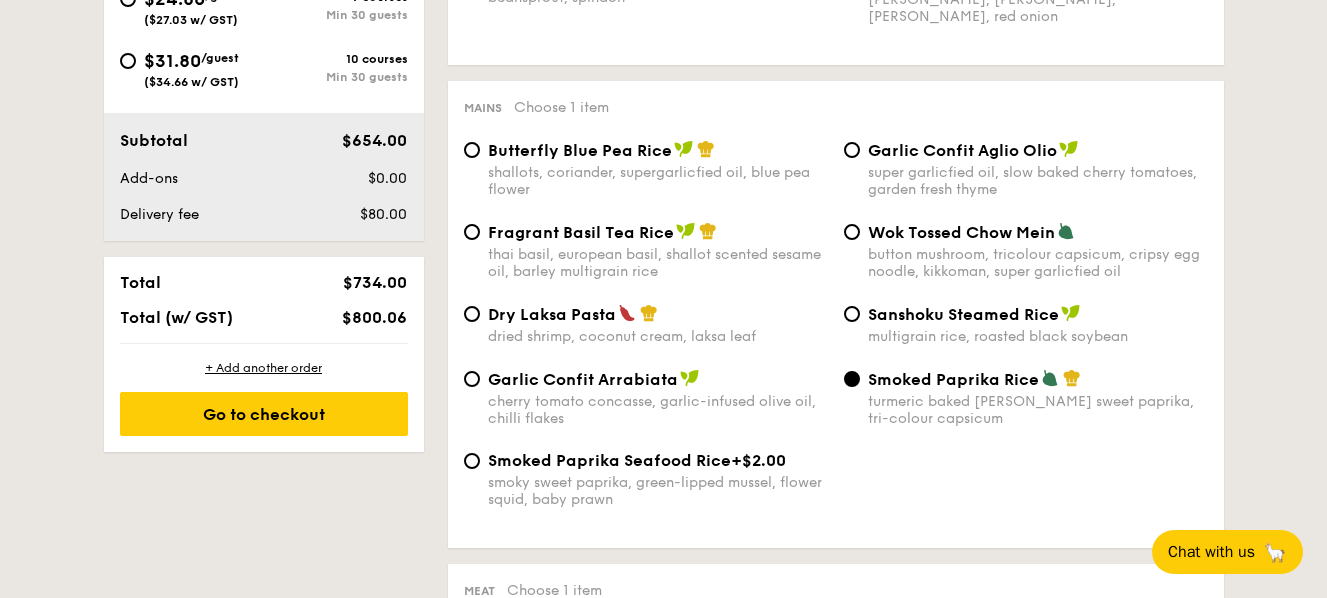 scroll, scrollTop: 894, scrollLeft: 0, axis: vertical 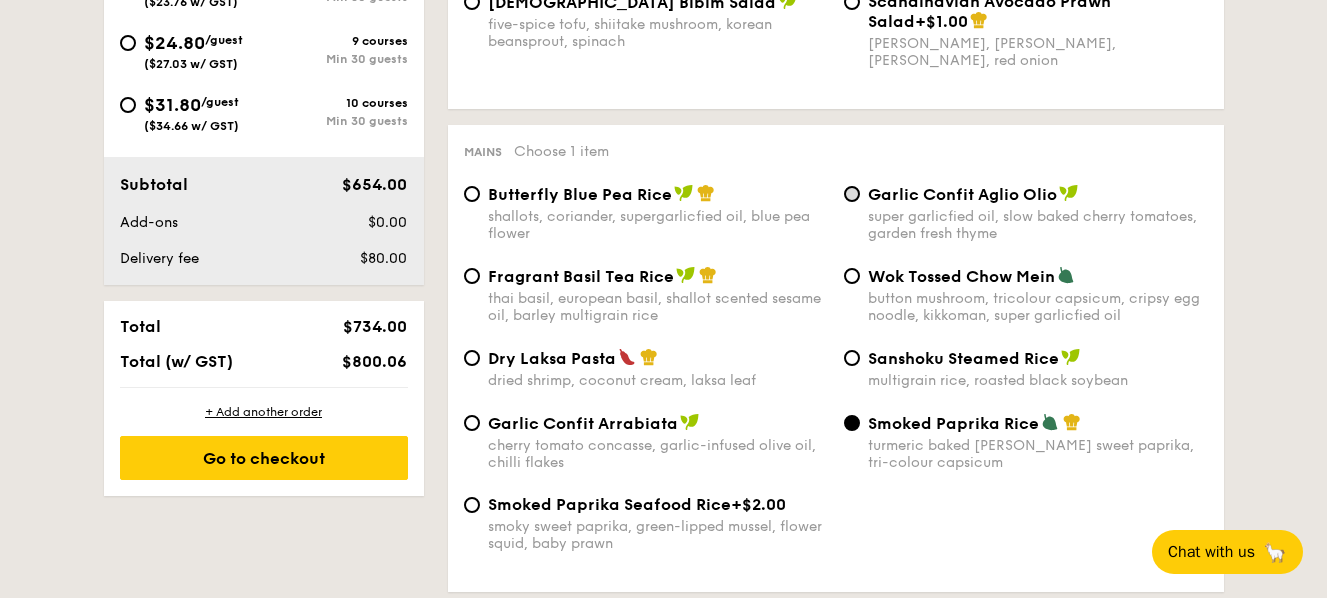 click on "Garlic Confit Aglio Olio super garlicfied oil, slow baked cherry tomatoes, garden fresh thyme" at bounding box center (852, 194) 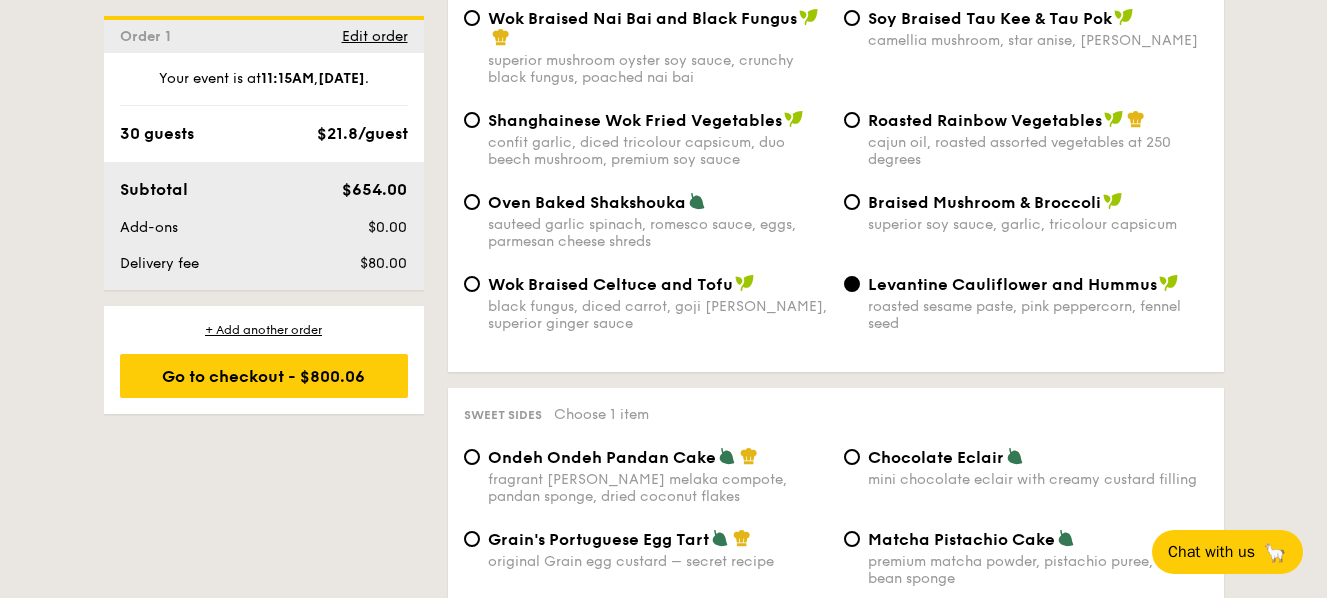 scroll, scrollTop: 2647, scrollLeft: 0, axis: vertical 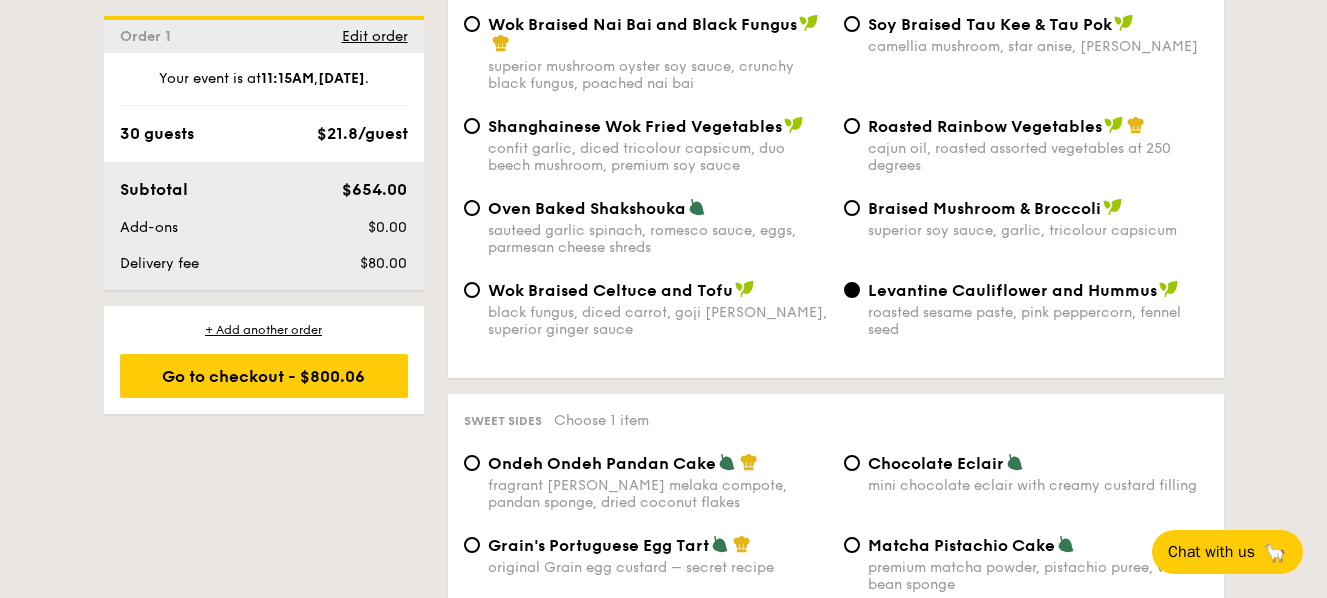 click on "Levantine Cauliflower and Hummus" at bounding box center (1012, 290) 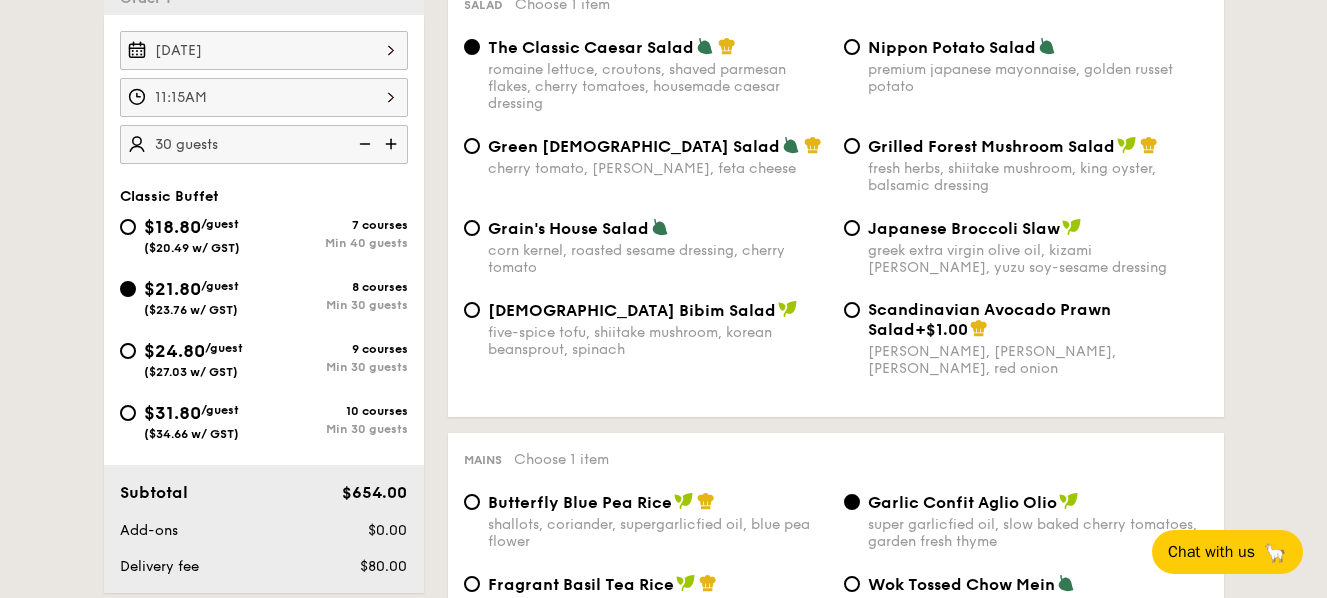 scroll, scrollTop: 652, scrollLeft: 0, axis: vertical 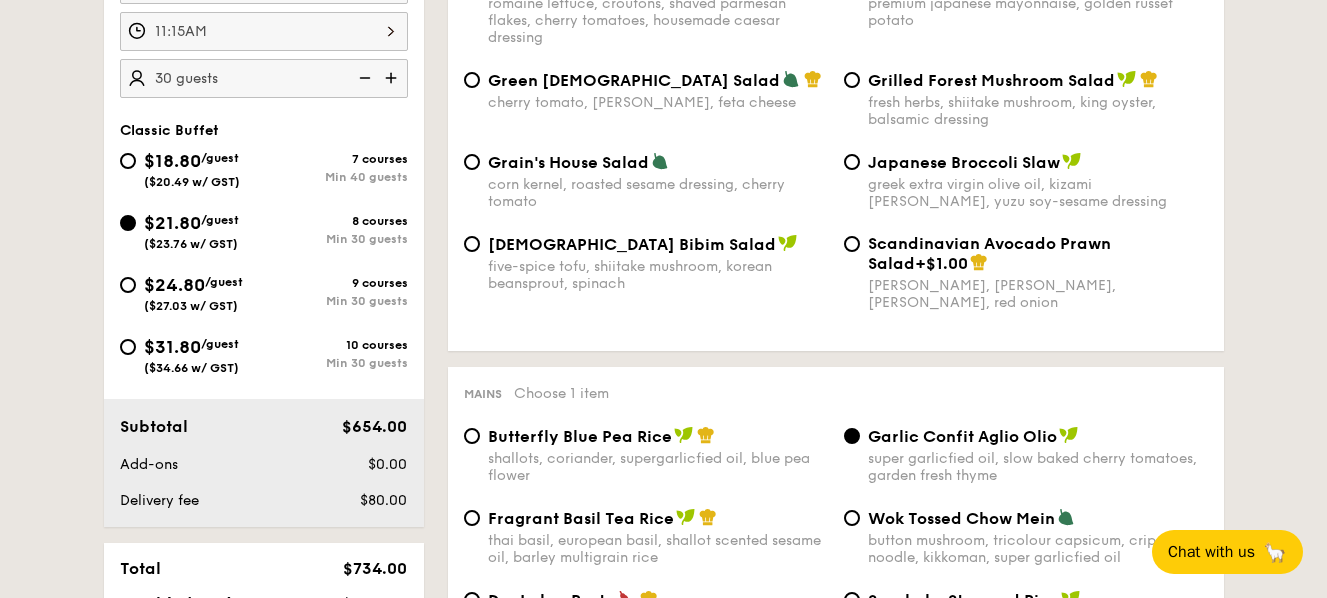 click on "$24.80" at bounding box center [174, 285] 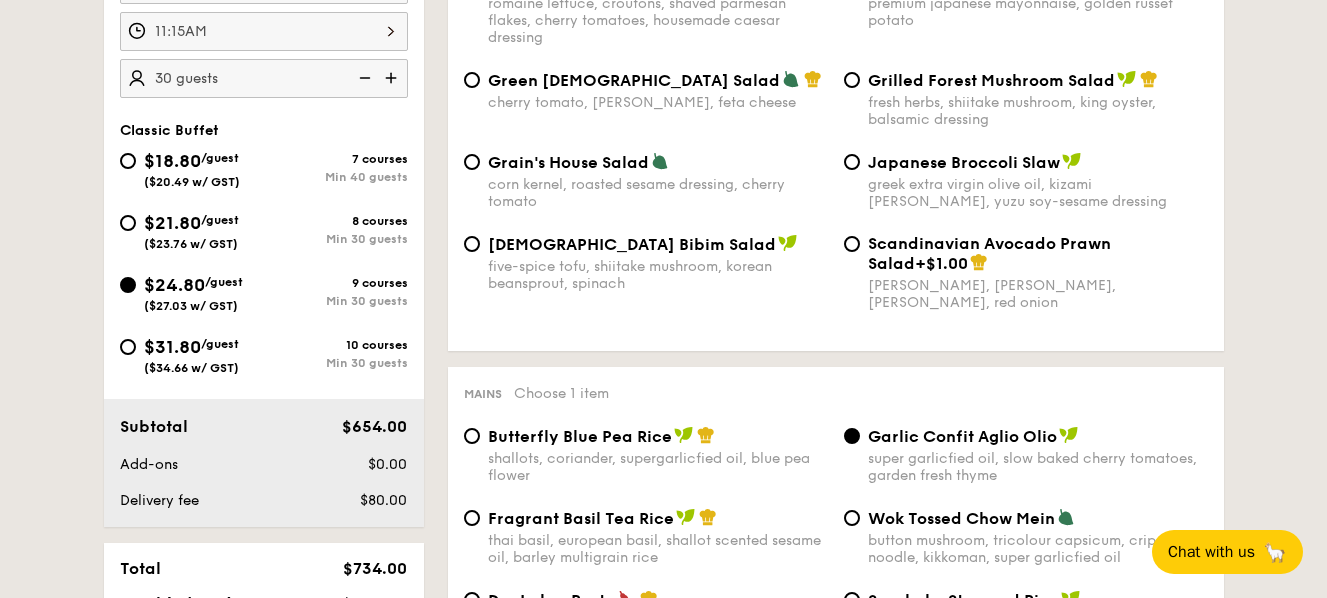 radio on "true" 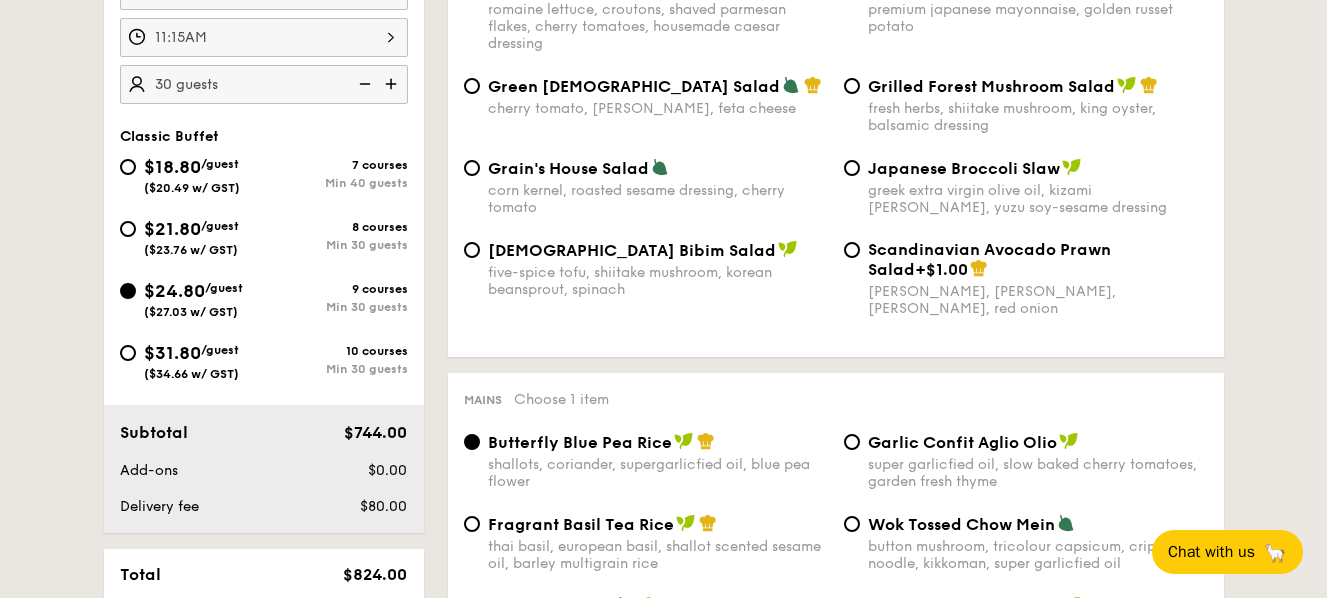 scroll, scrollTop: 642, scrollLeft: 0, axis: vertical 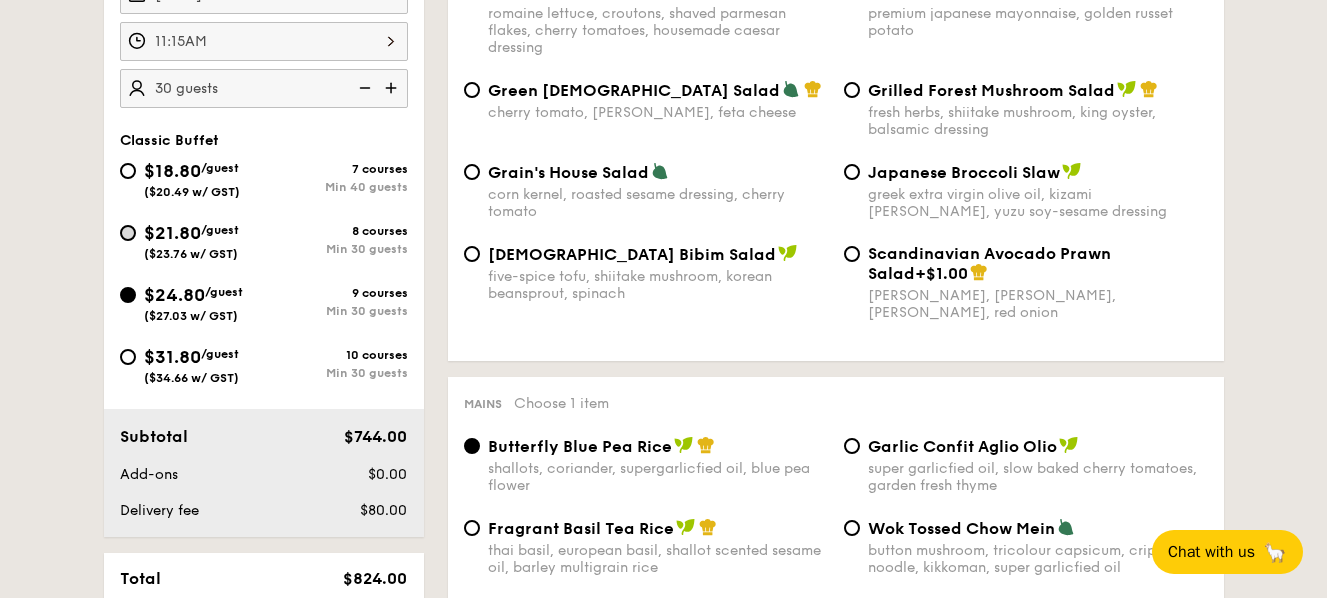 click on "$21.80
/guest
($23.76 w/ GST)
8 courses
Min 30 guests" at bounding box center (128, 233) 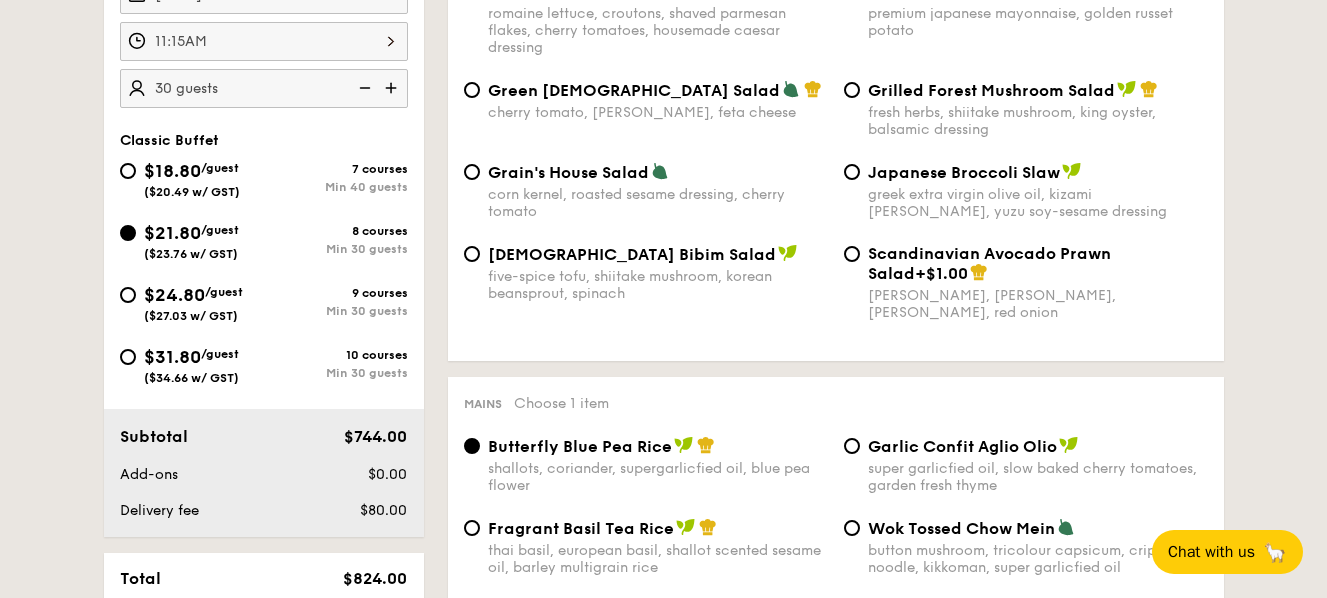 radio on "true" 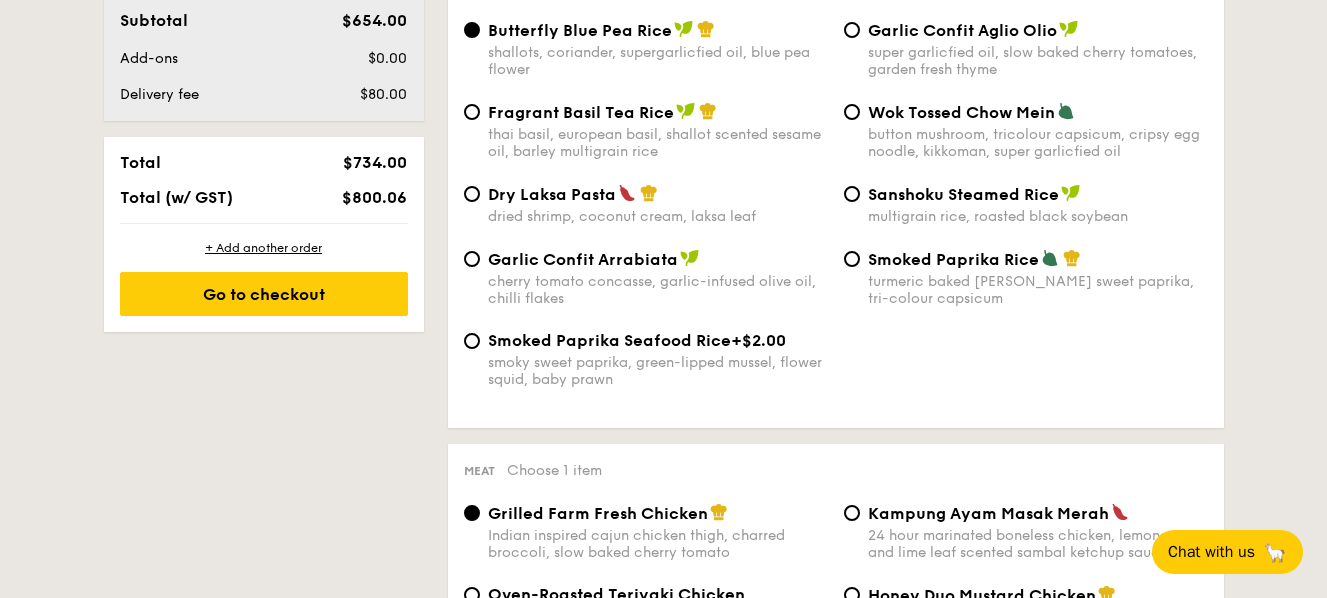 scroll, scrollTop: 1058, scrollLeft: 0, axis: vertical 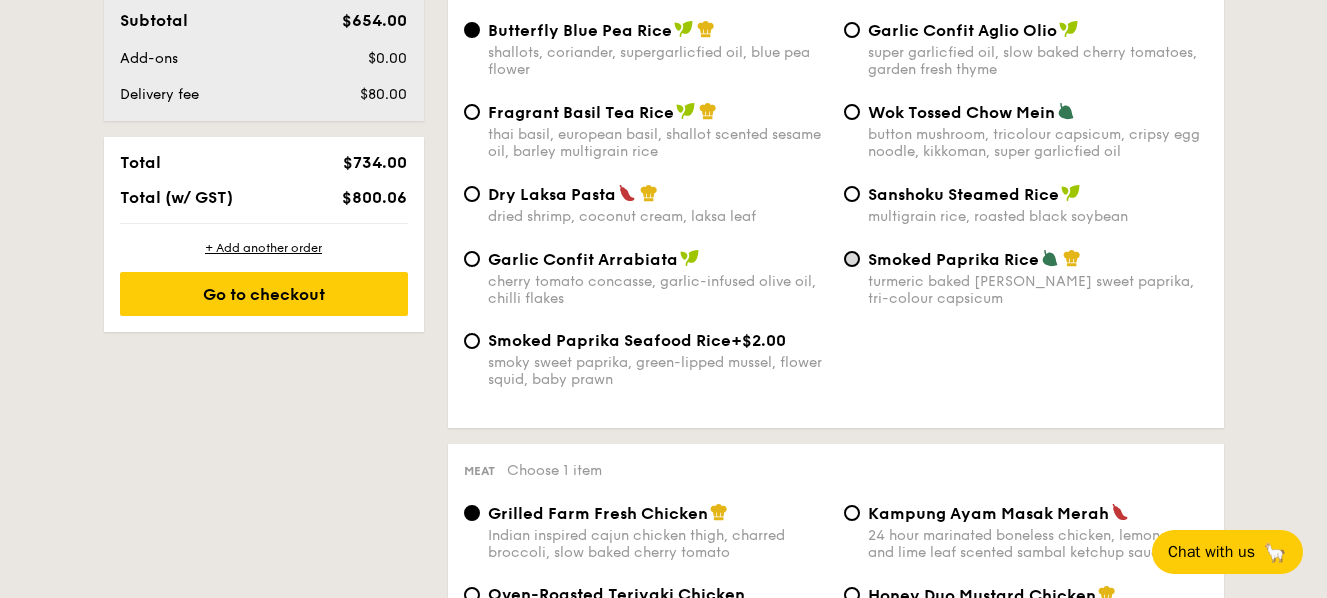 click on "Smoked Paprika Rice turmeric baked rice, smokey sweet paprika, tri-colour capsicum" at bounding box center (852, 259) 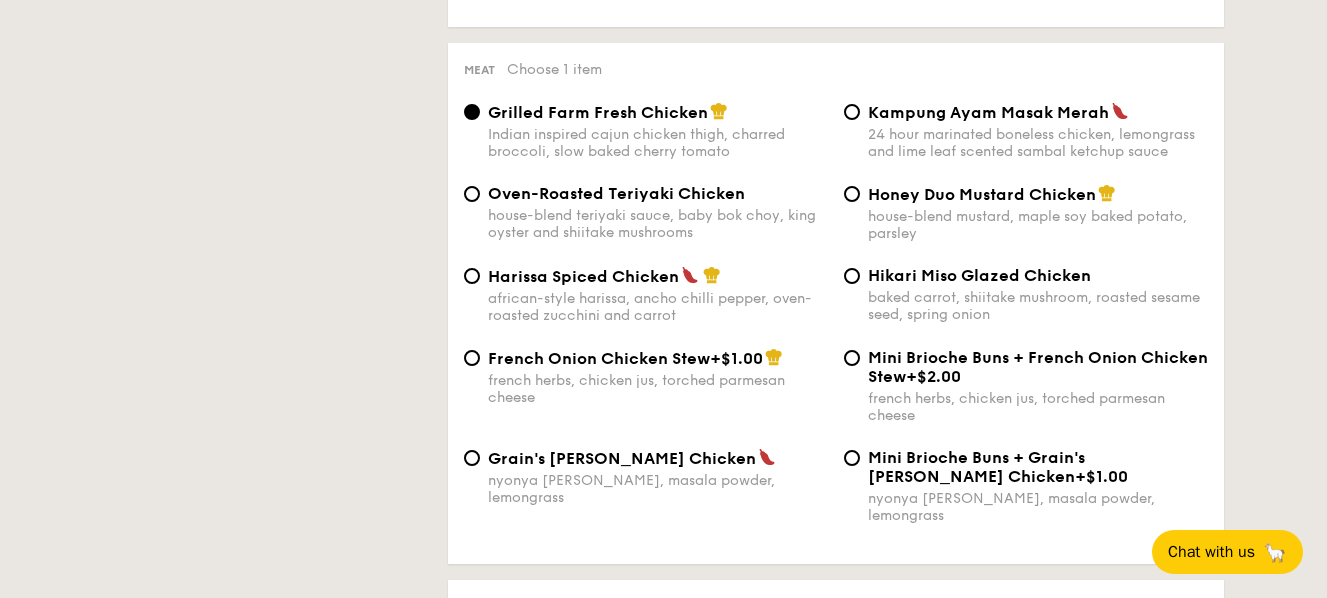 scroll, scrollTop: 1462, scrollLeft: 0, axis: vertical 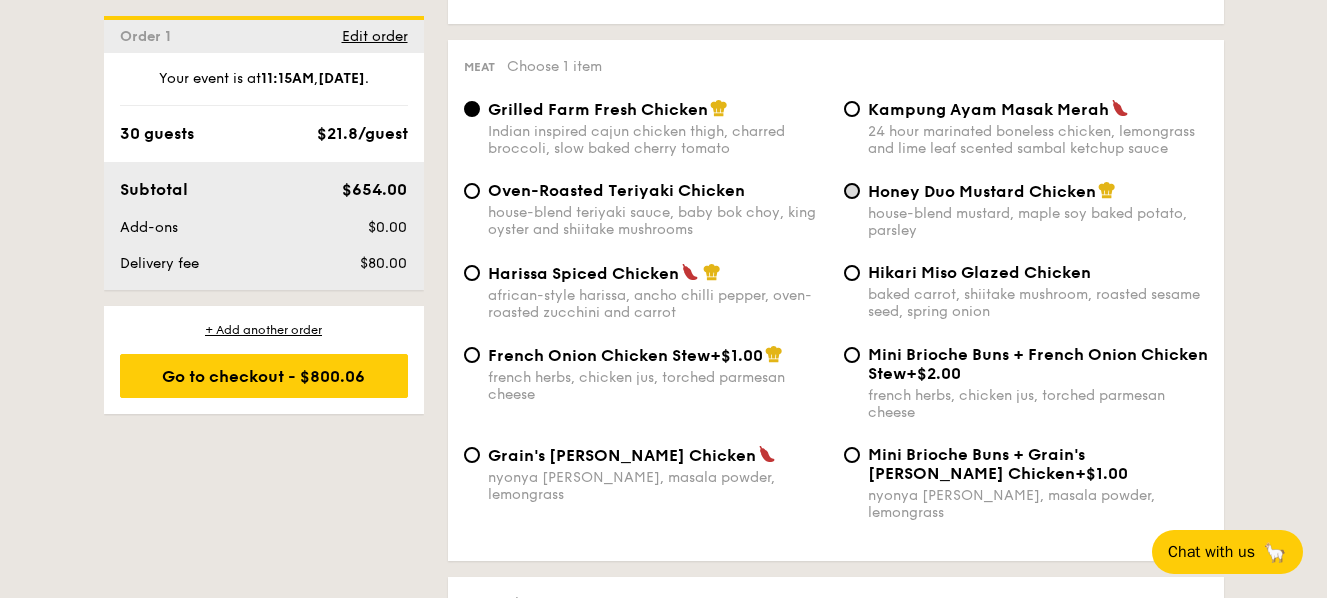 click on "Honey Duo Mustard Chicken house-blend mustard, maple soy baked potato, parsley" at bounding box center (852, 191) 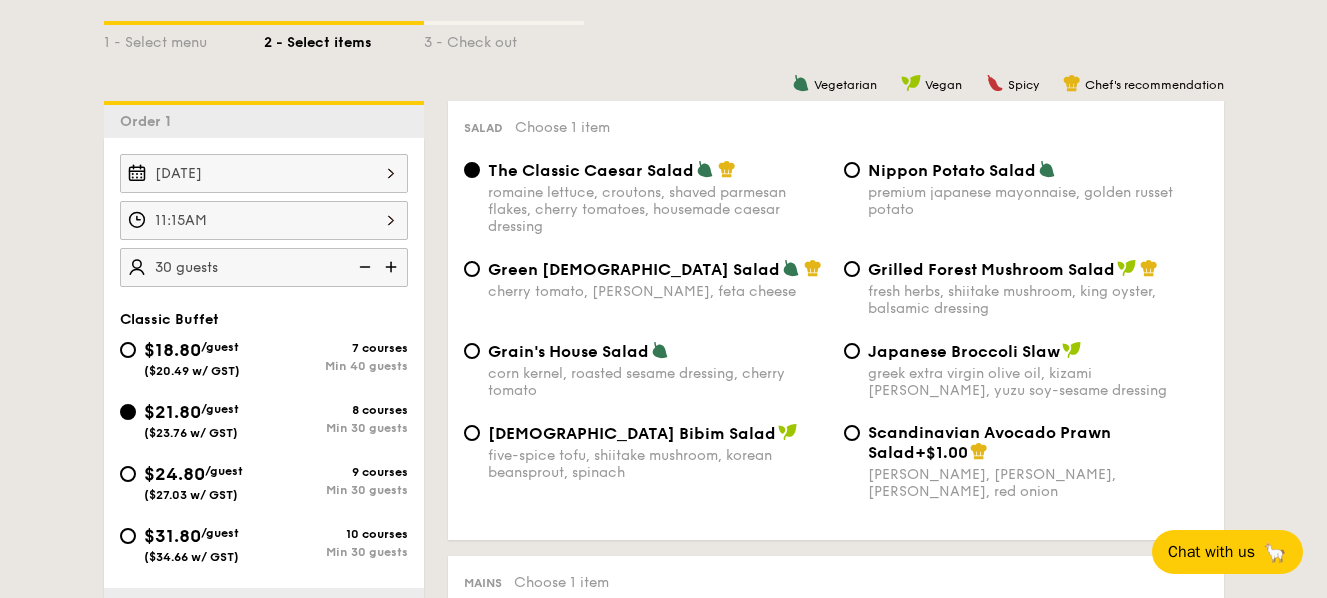 scroll, scrollTop: 426, scrollLeft: 0, axis: vertical 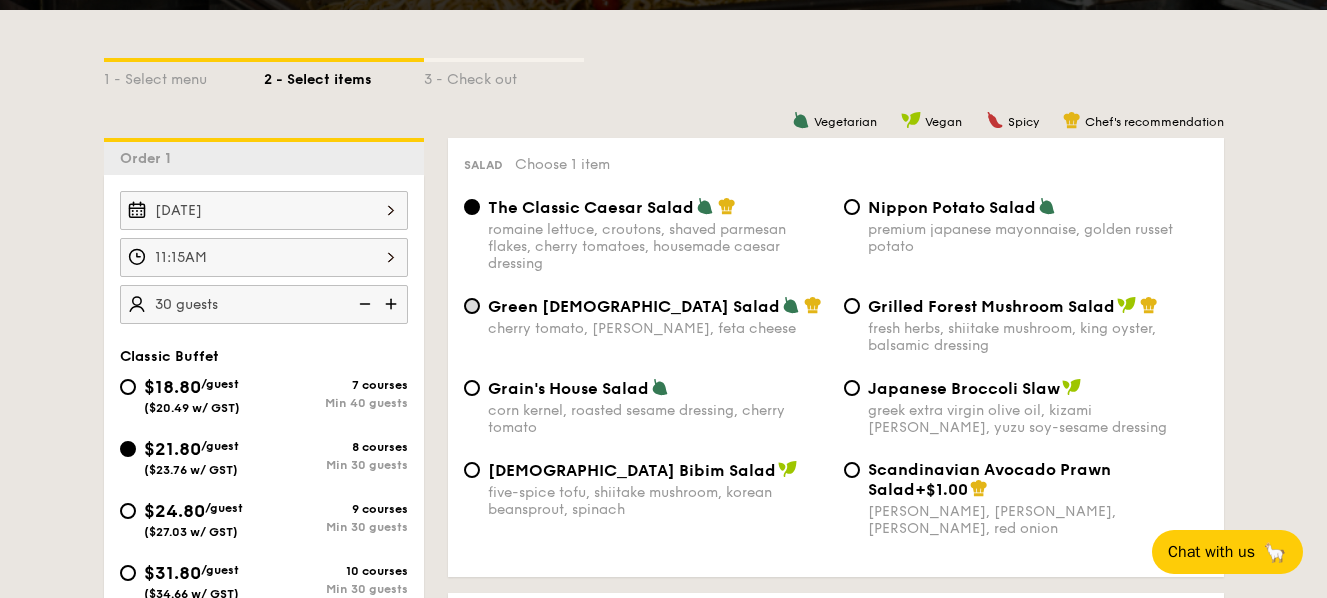 click on "Green Goddess Salad cherry tomato, dill, feta cheese" at bounding box center [472, 306] 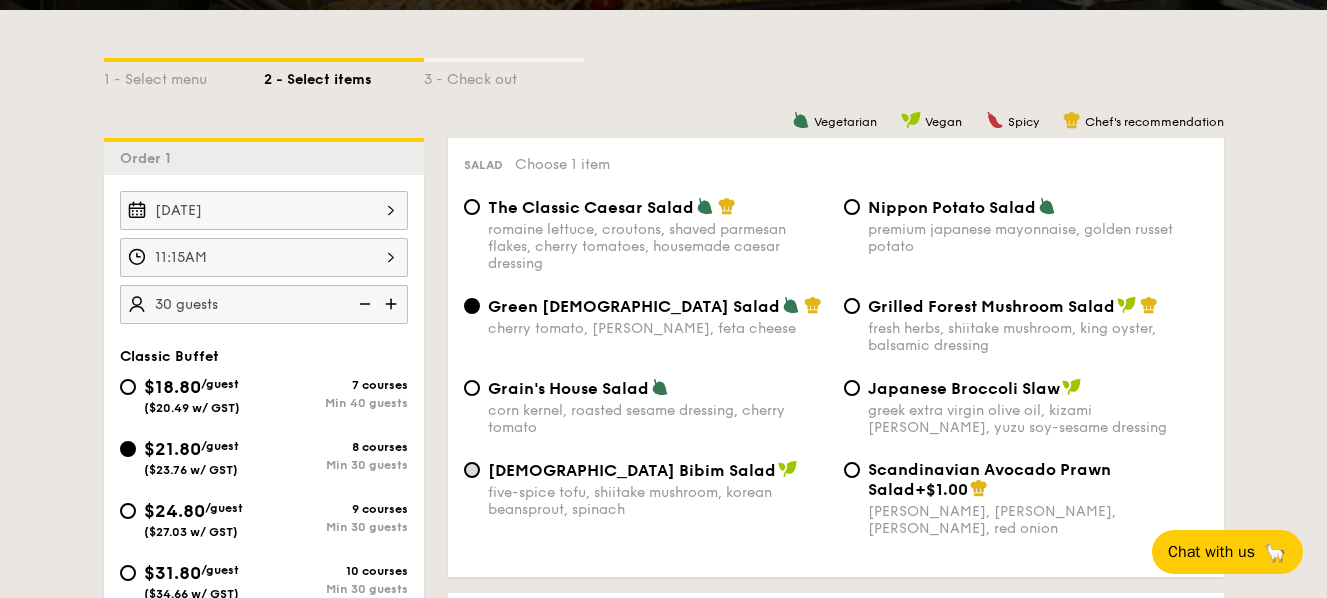 click on "Korean Bibim Salad five-spice tofu, shiitake mushroom, korean beansprout, spinach" at bounding box center [472, 470] 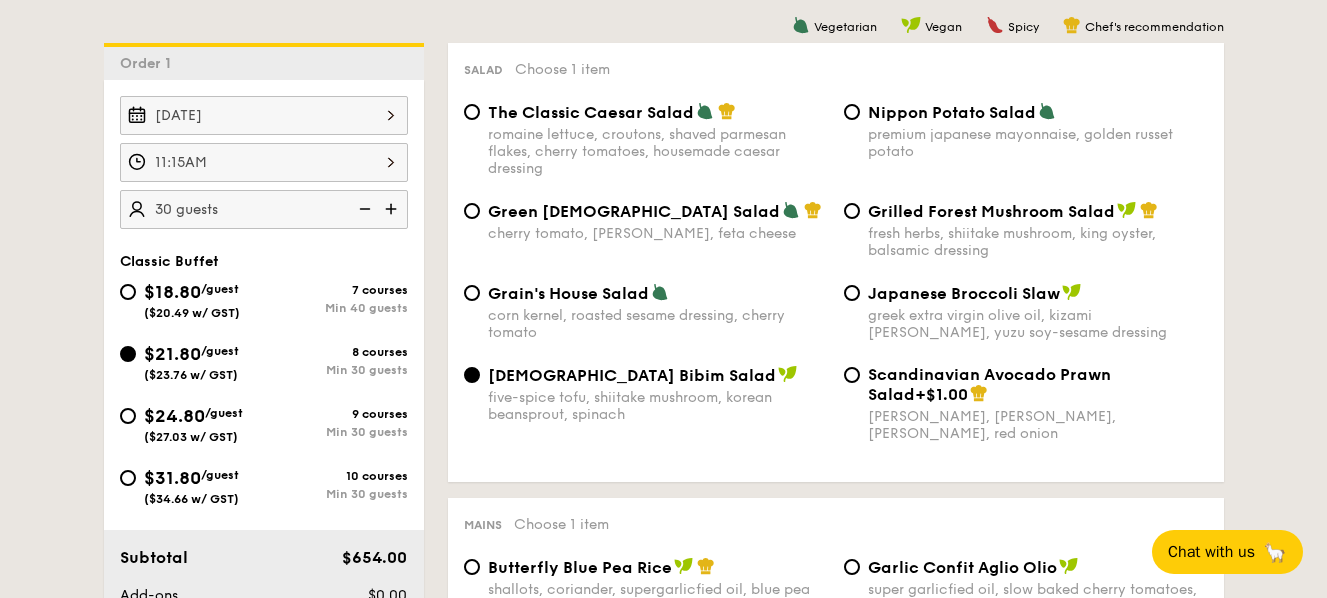 scroll, scrollTop: 505, scrollLeft: 0, axis: vertical 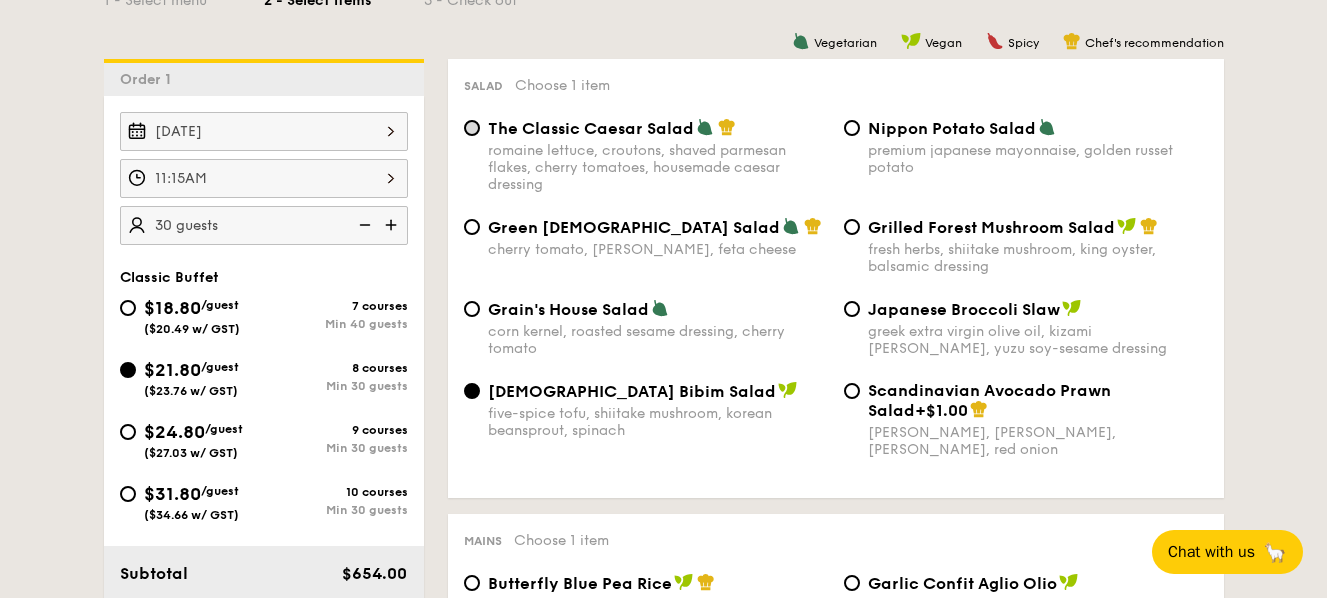 click on "The Classic Caesar Salad romaine lettuce, croutons, shaved parmesan flakes, cherry tomatoes, housemade caesar dressing" at bounding box center [472, 128] 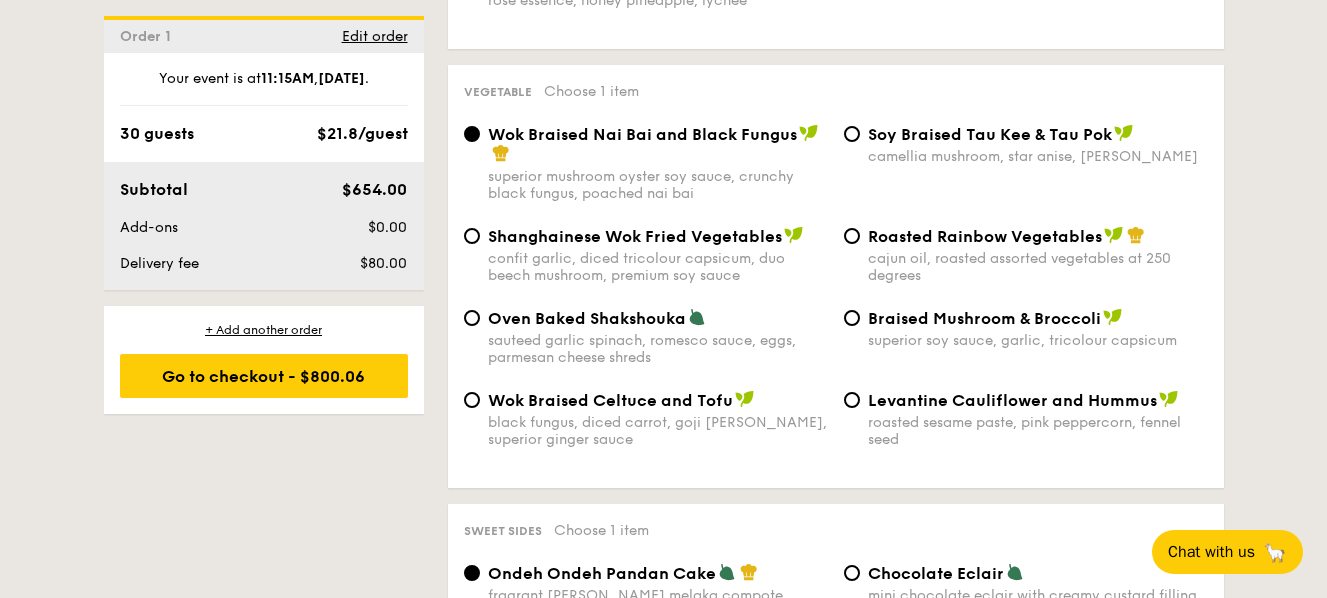 scroll, scrollTop: 2532, scrollLeft: 0, axis: vertical 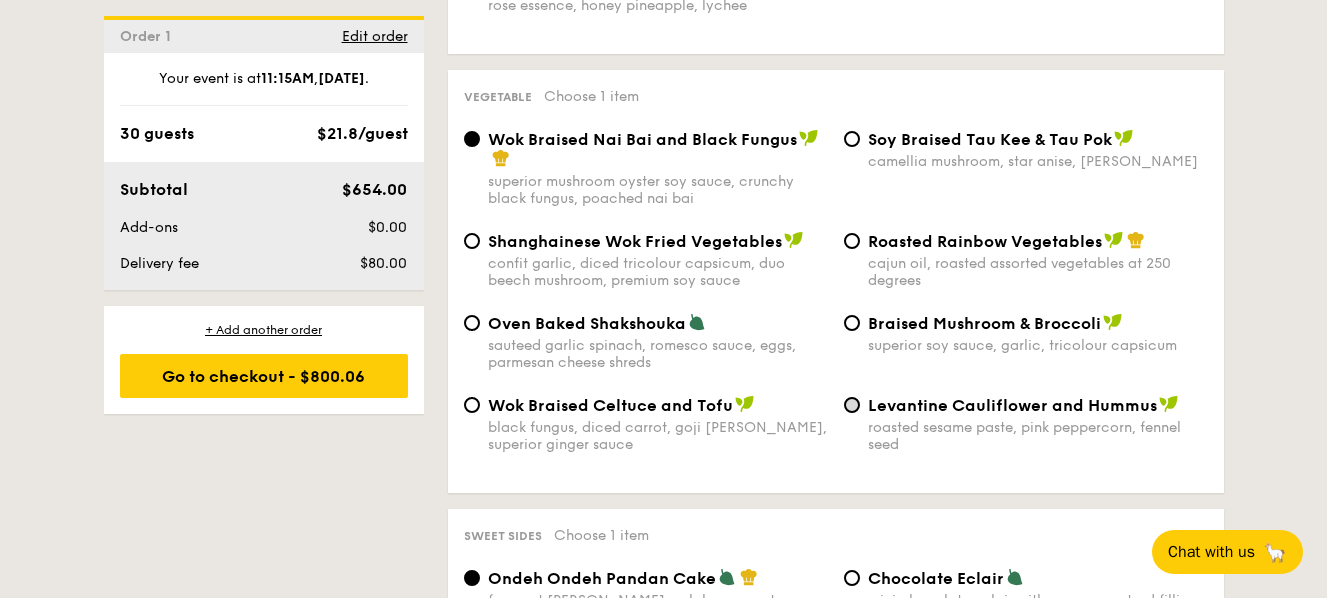 click on "Levantine Cauliflower and Hummus roasted sesame paste, pink peppercorn, fennel seed" at bounding box center [852, 405] 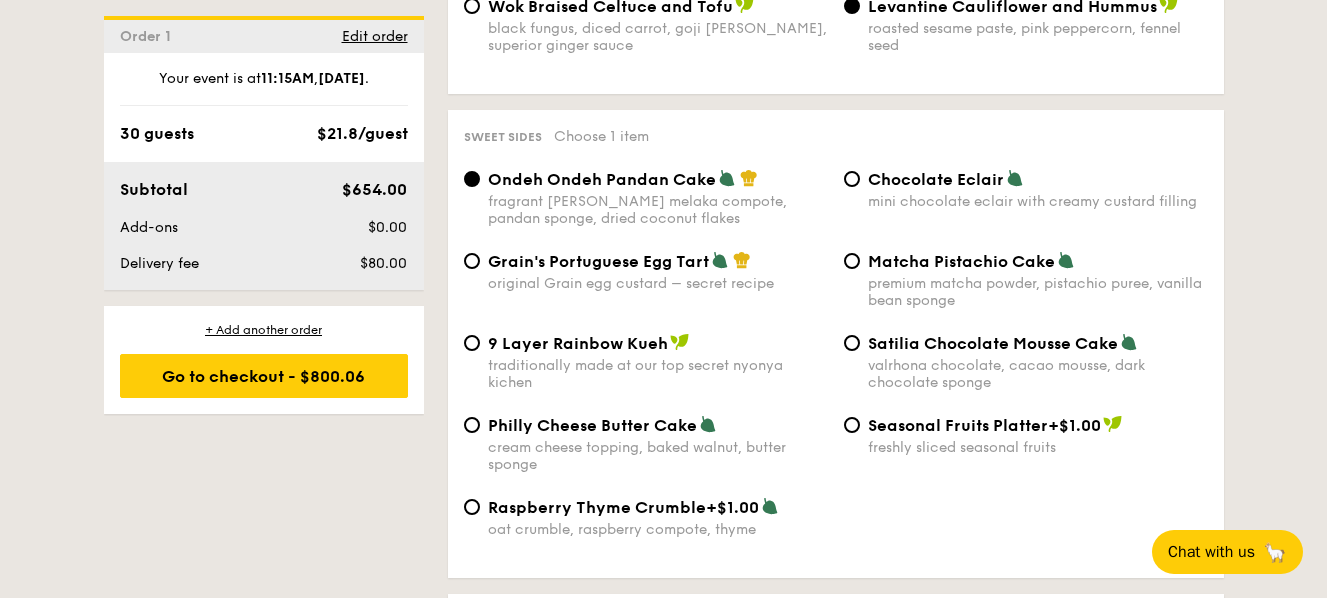 scroll, scrollTop: 2944, scrollLeft: 0, axis: vertical 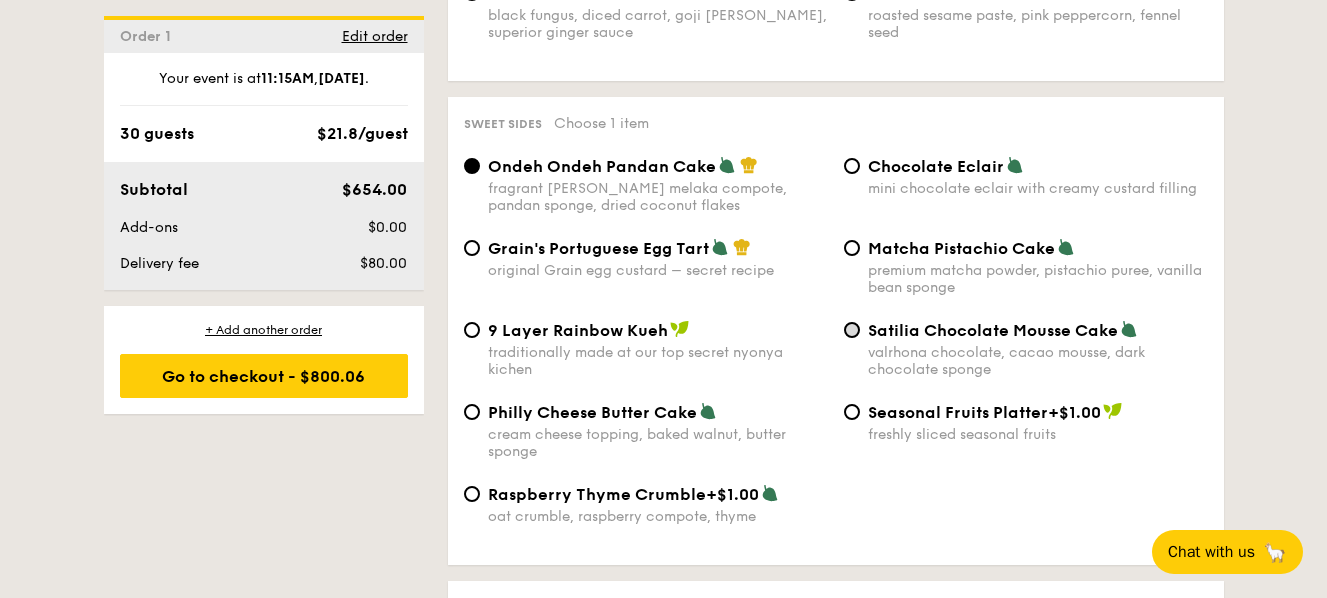 click on "Satilia Chocolate Mousse Cake valrhona chocolate, cacao mousse, dark chocolate sponge" at bounding box center [852, 330] 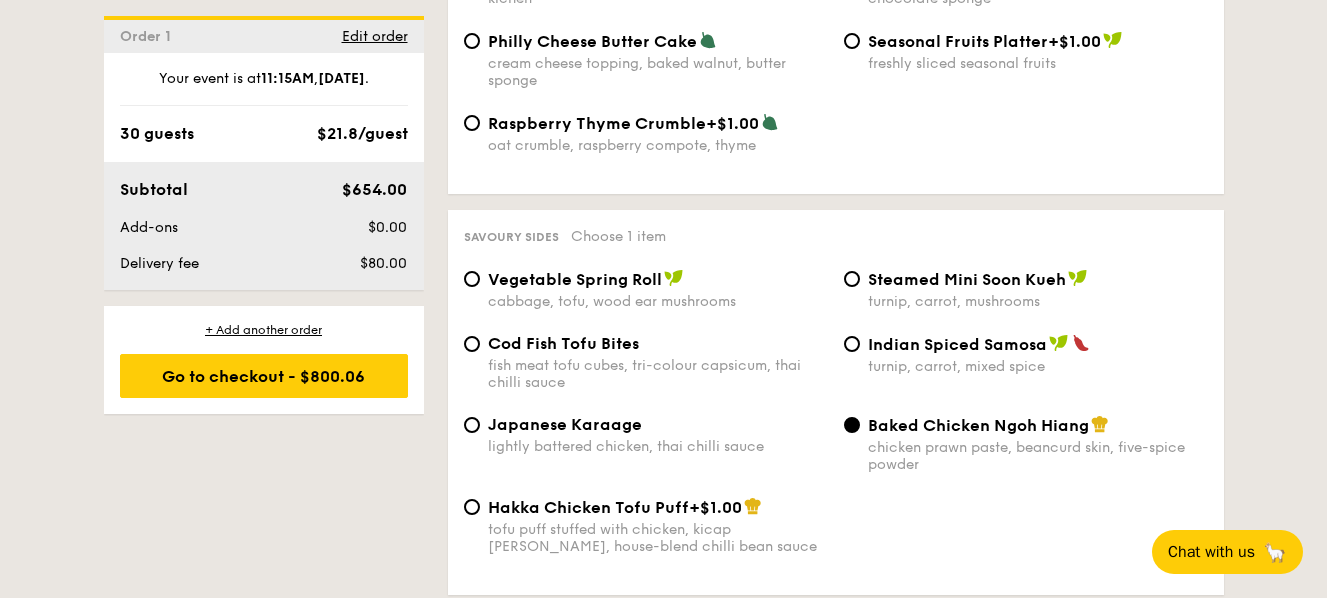 scroll, scrollTop: 3320, scrollLeft: 0, axis: vertical 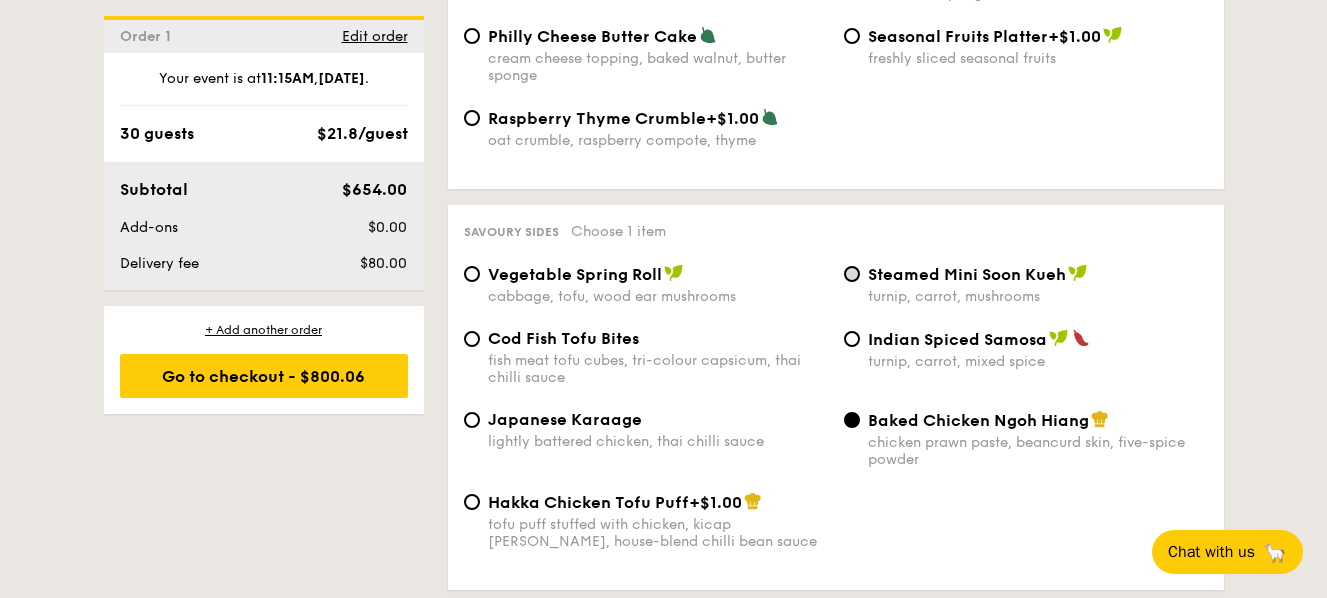 click on "Steamed Mini Soon Kueh turnip, carrot, mushrooms" at bounding box center [852, 274] 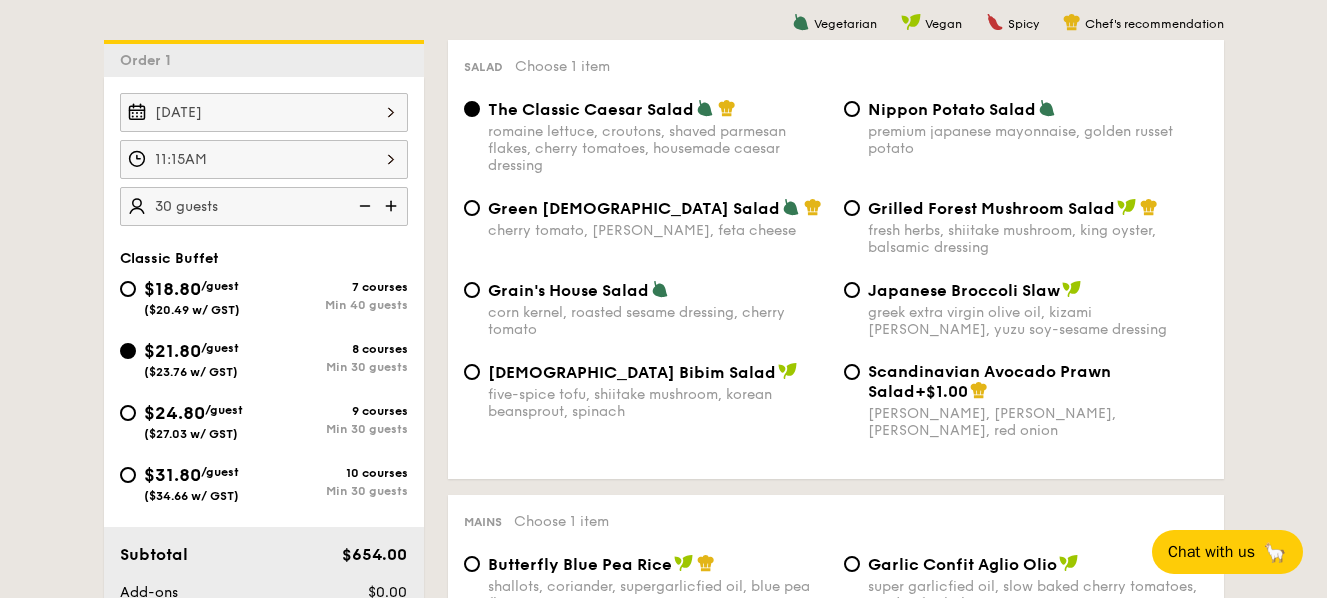 scroll, scrollTop: 524, scrollLeft: 0, axis: vertical 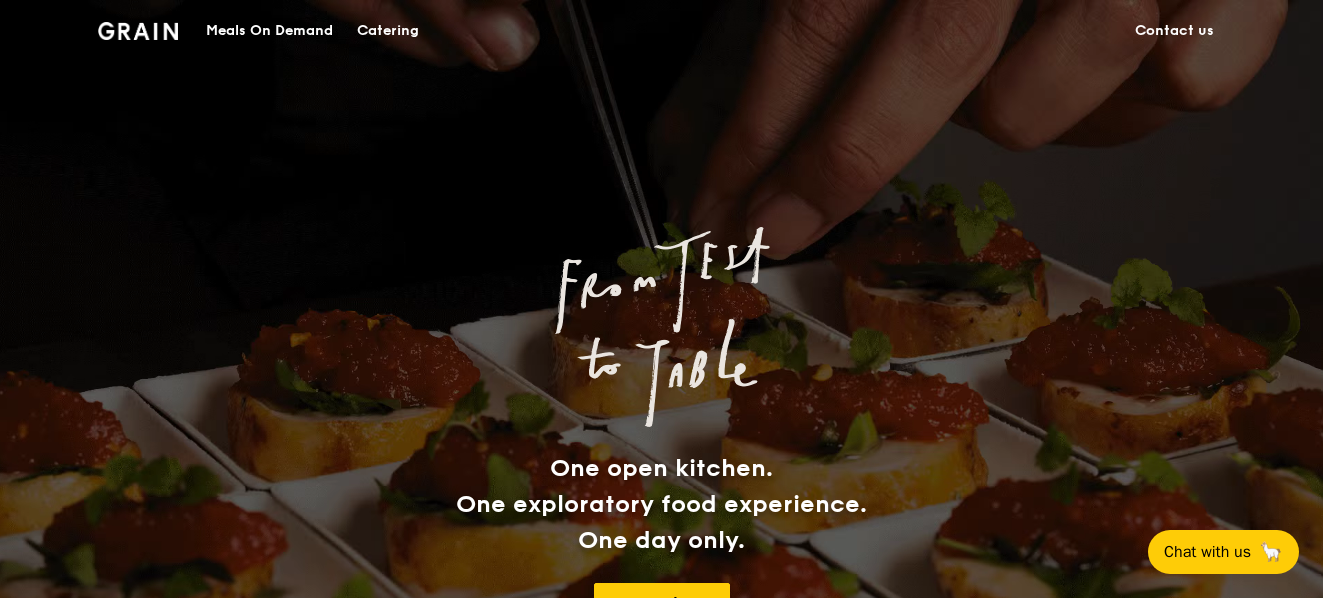 click on "Catering" at bounding box center (388, 31) 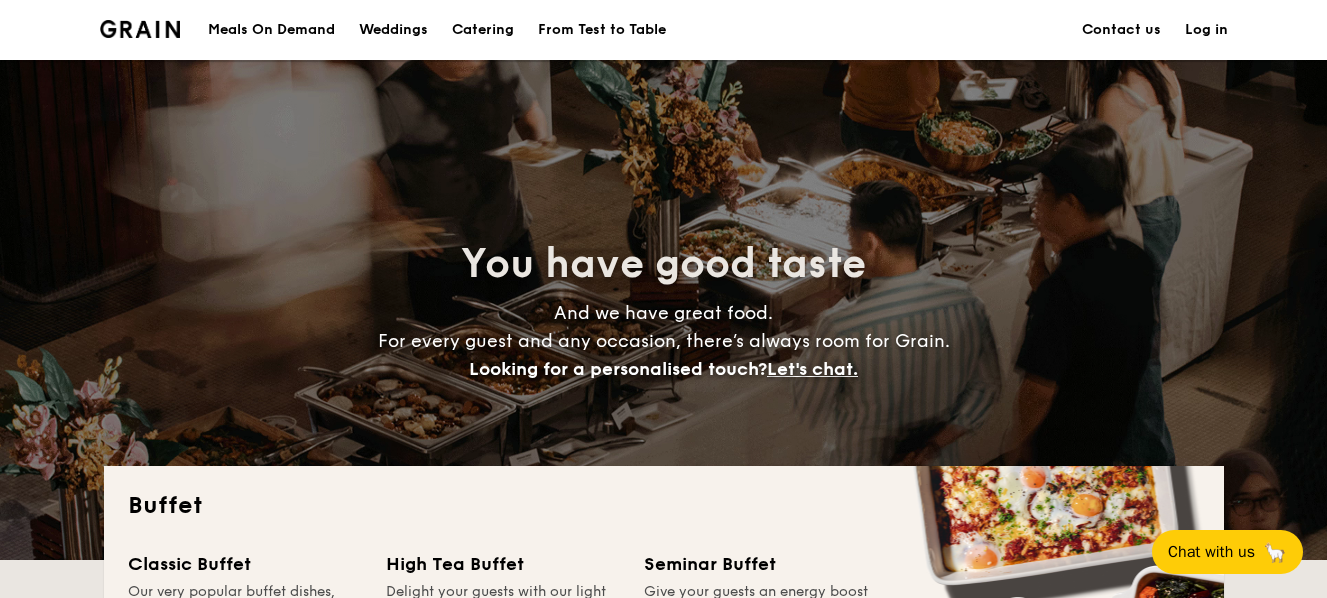 scroll, scrollTop: 134, scrollLeft: 0, axis: vertical 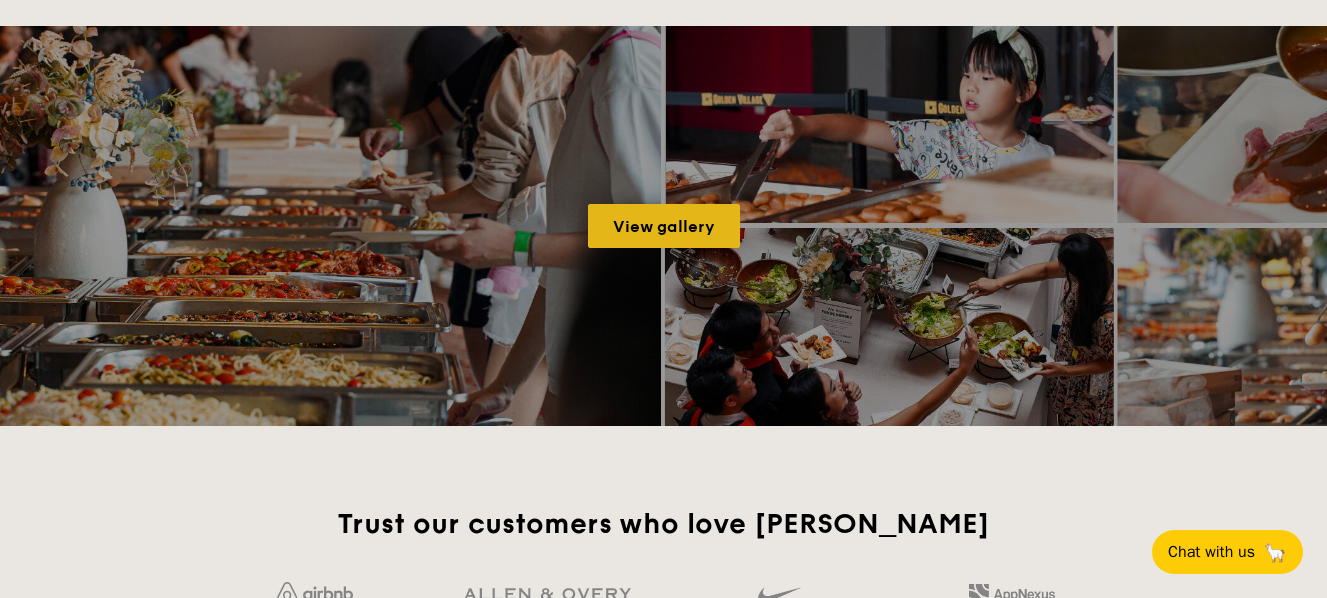 click on "View gallery" at bounding box center [664, 226] 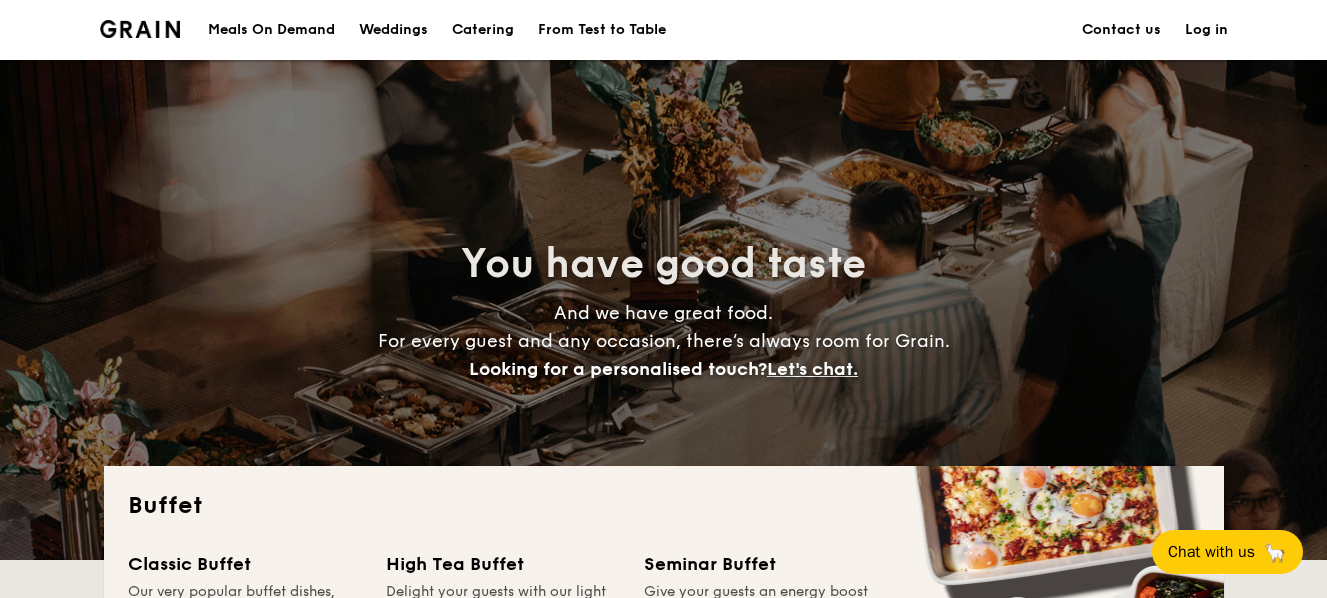 scroll, scrollTop: 0, scrollLeft: 0, axis: both 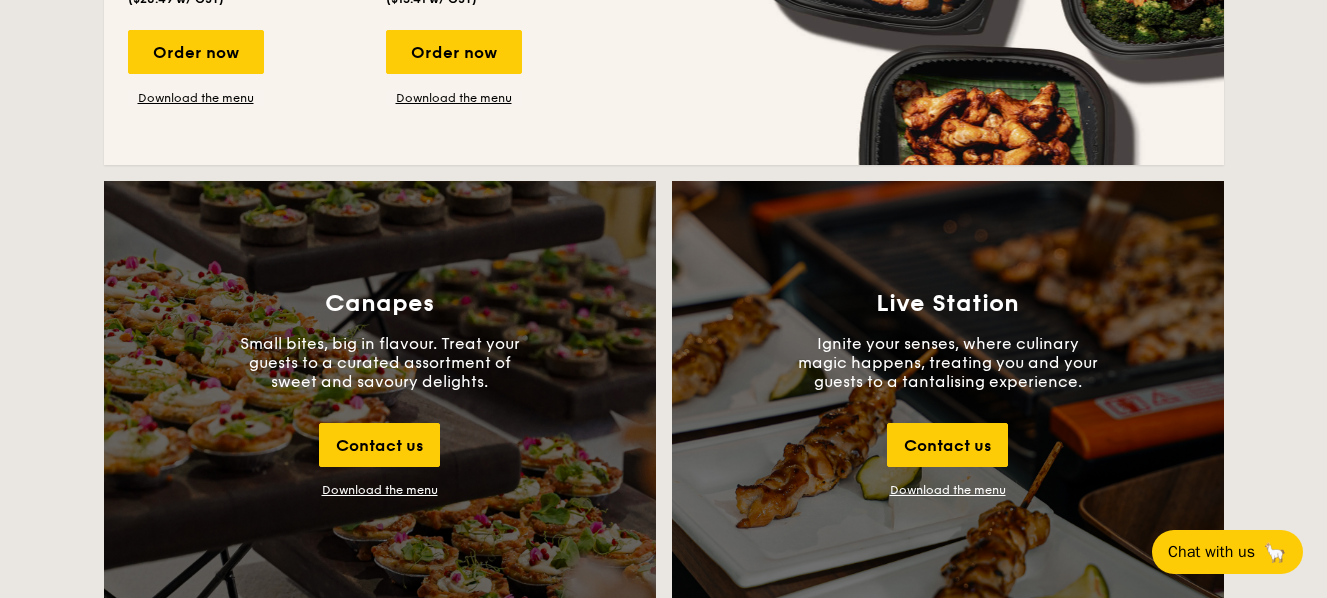 click on "Download the menu" at bounding box center (380, 490) 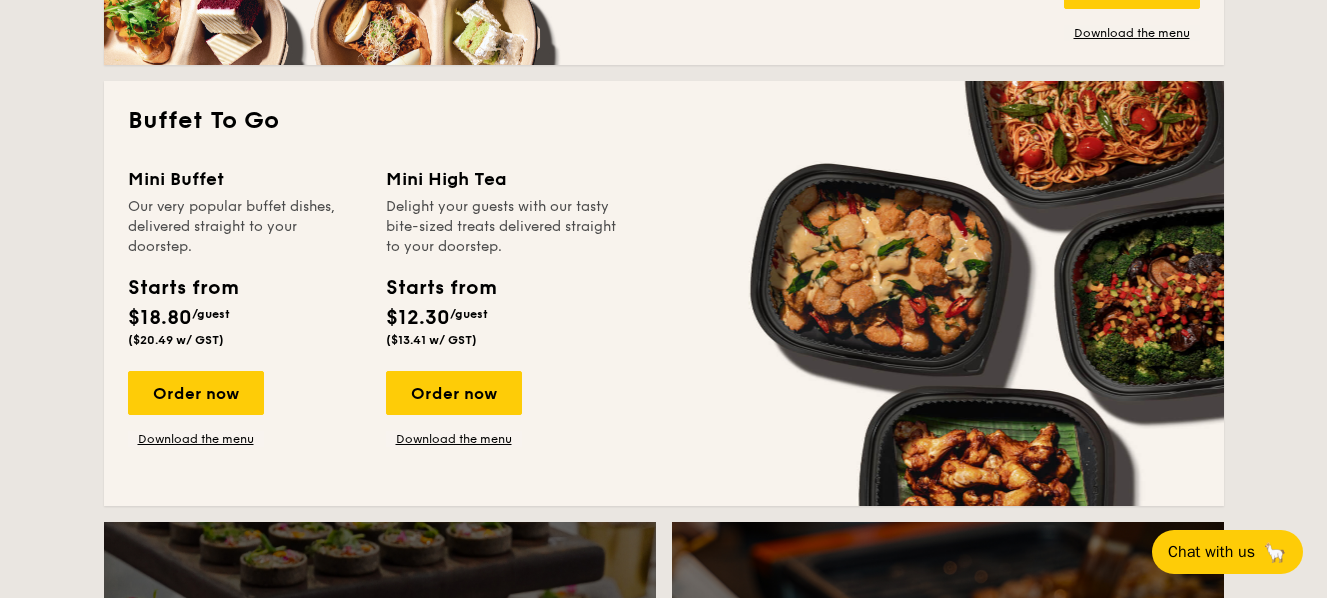 scroll, scrollTop: 1263, scrollLeft: 0, axis: vertical 